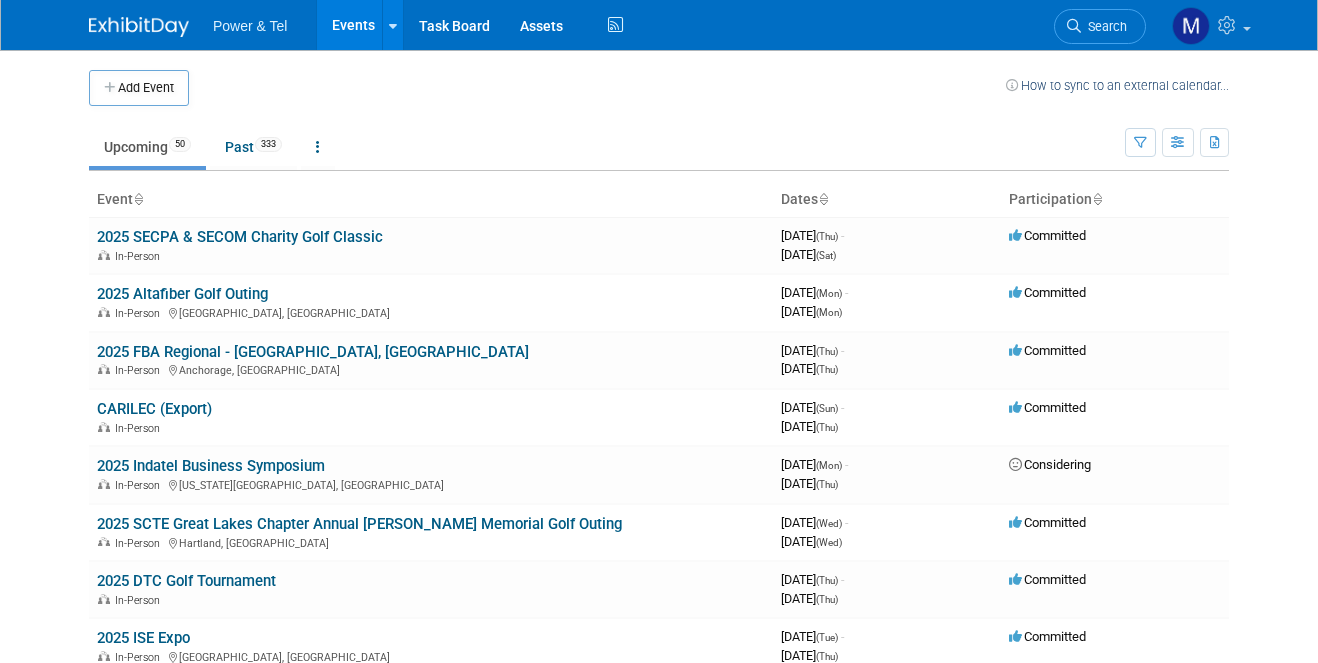 scroll, scrollTop: 0, scrollLeft: 0, axis: both 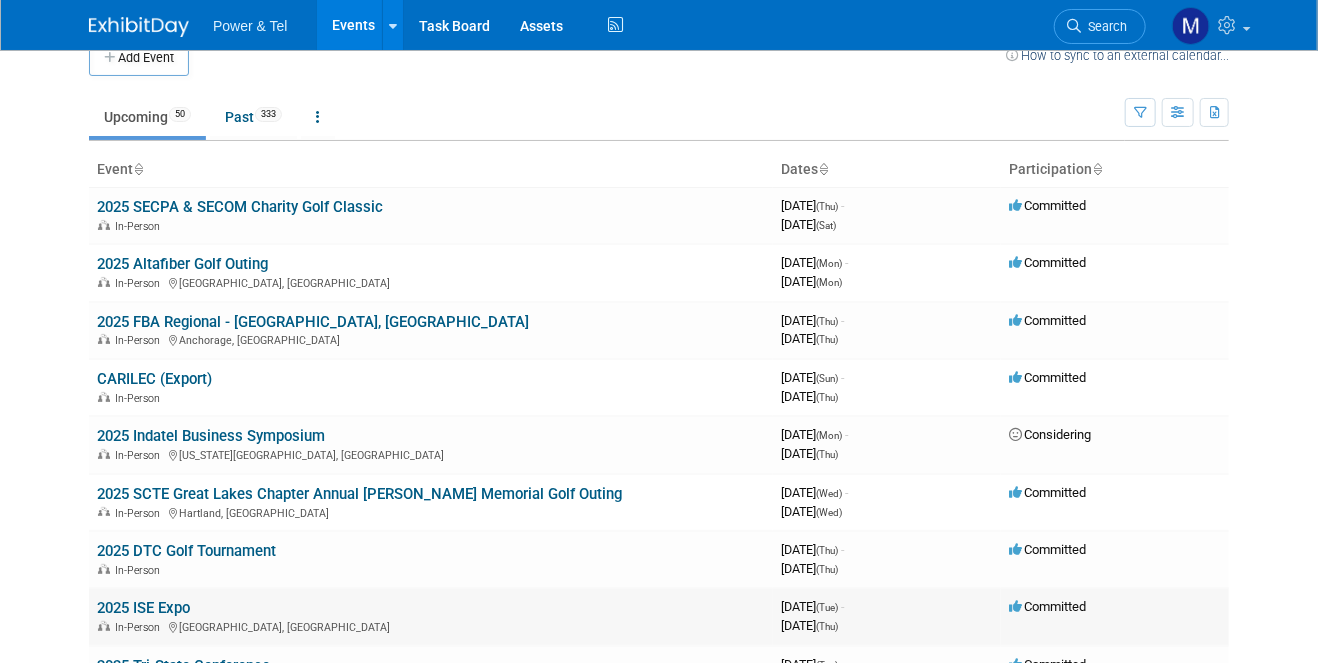 click on "2025 ISE Expo" at bounding box center [143, 608] 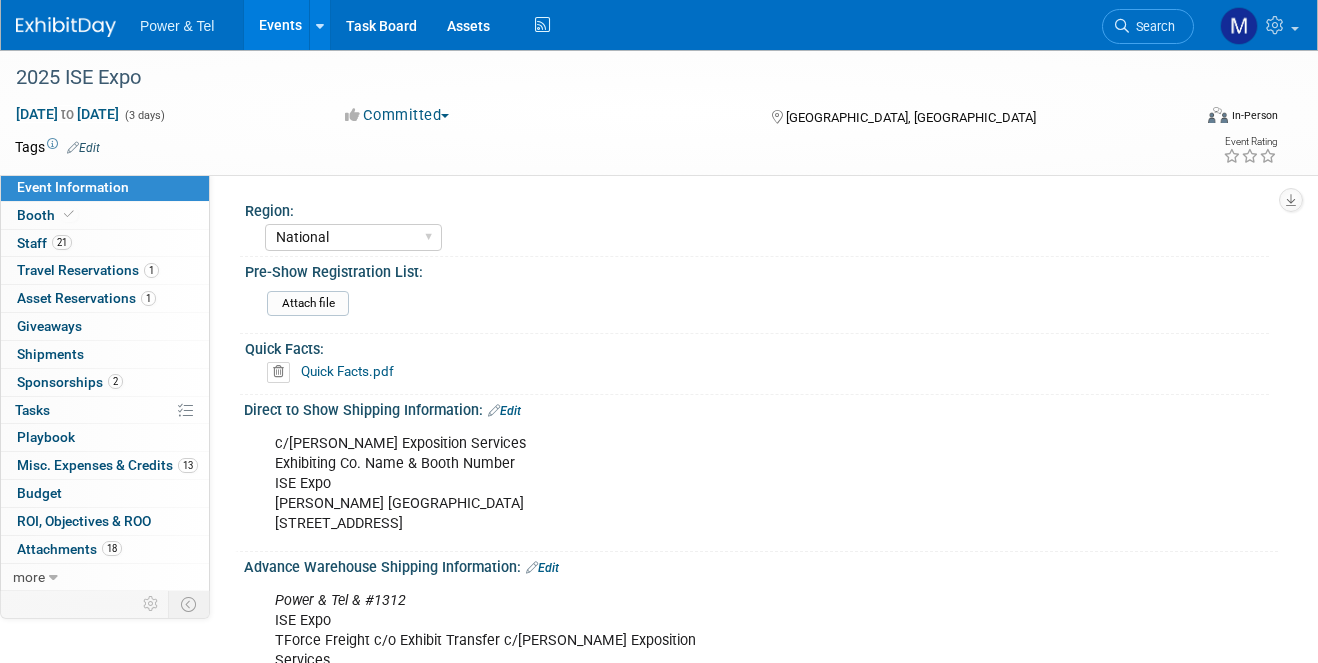 select on "National" 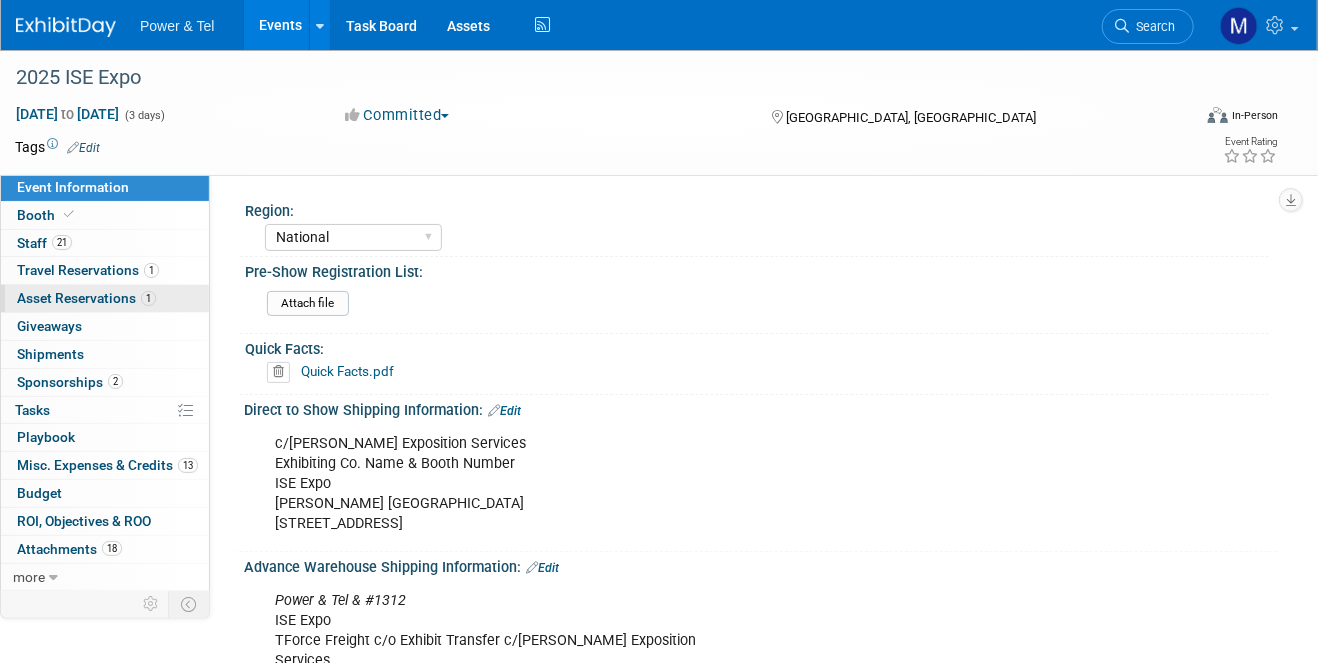scroll, scrollTop: 0, scrollLeft: 0, axis: both 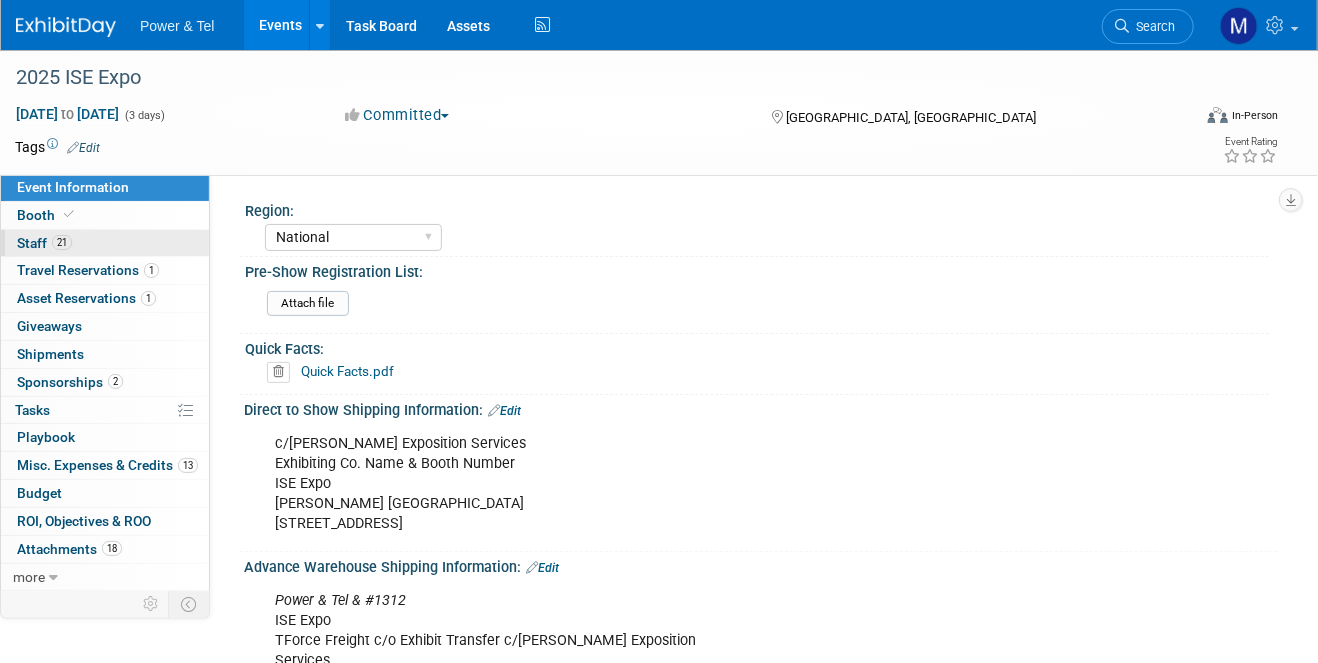 click on "21
Staff 21" at bounding box center (105, 243) 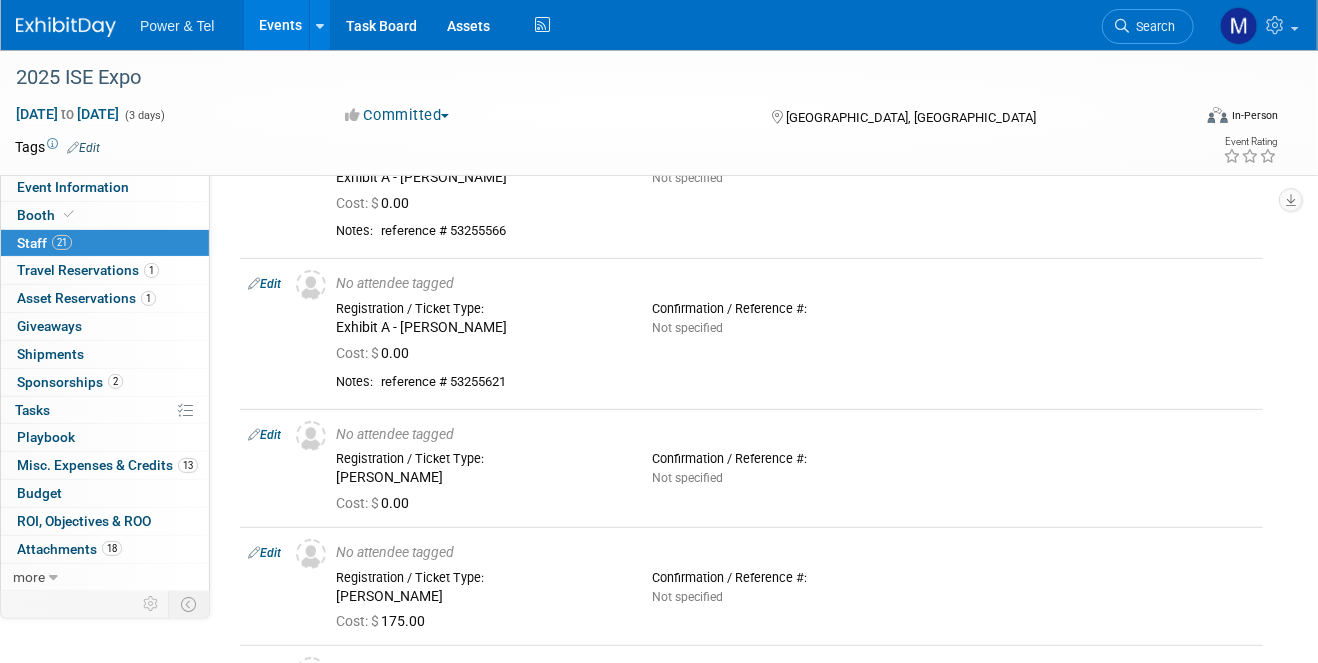 scroll, scrollTop: 0, scrollLeft: 0, axis: both 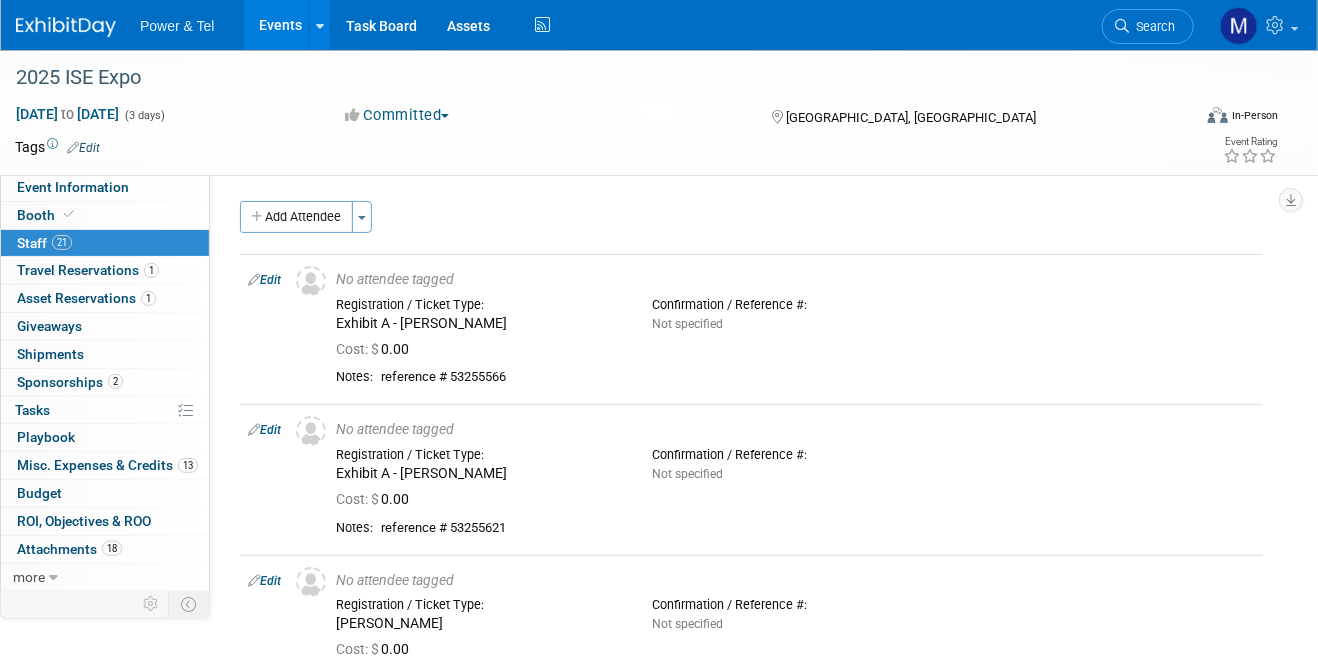 drag, startPoint x: 1180, startPoint y: 15, endPoint x: 1164, endPoint y: 23, distance: 17.888544 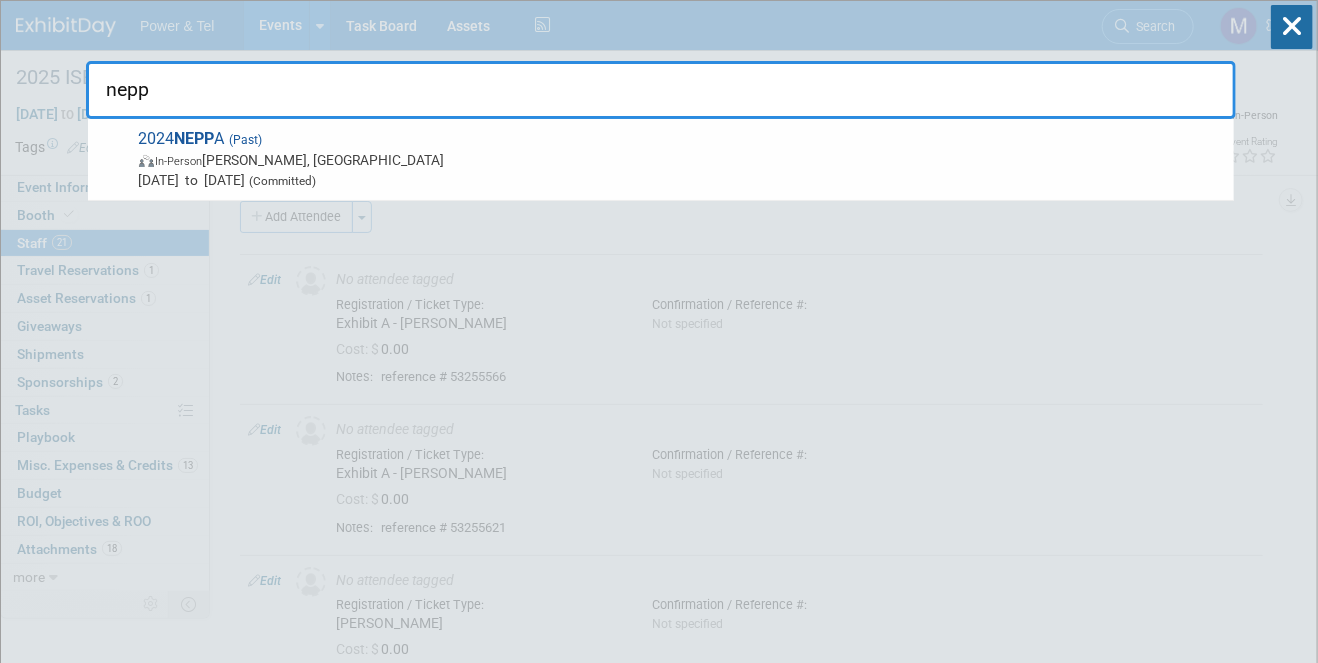 type on "nepp" 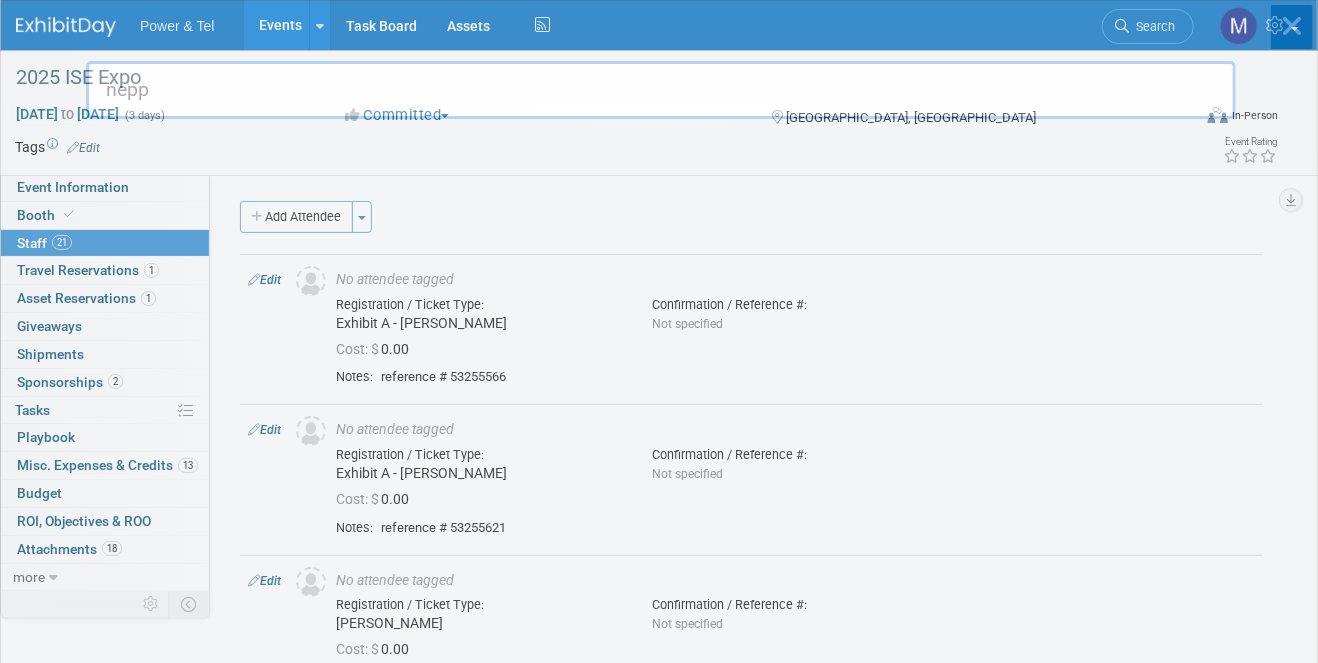 type 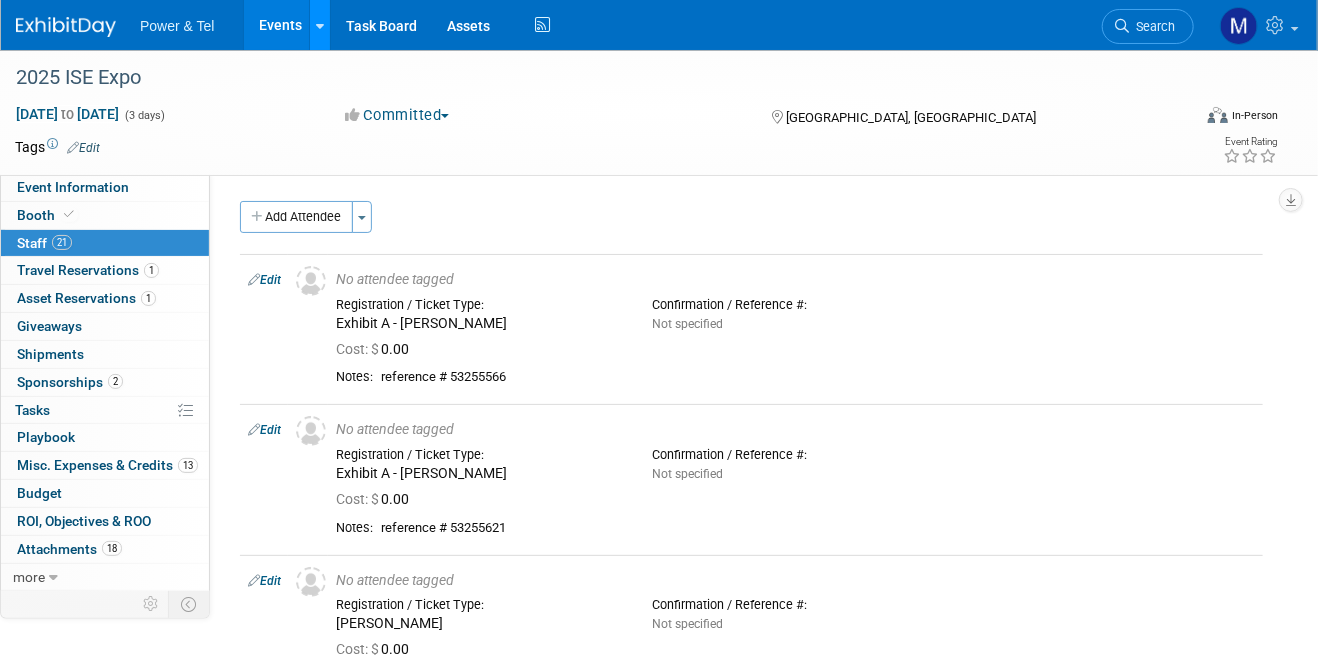 click at bounding box center (319, 25) 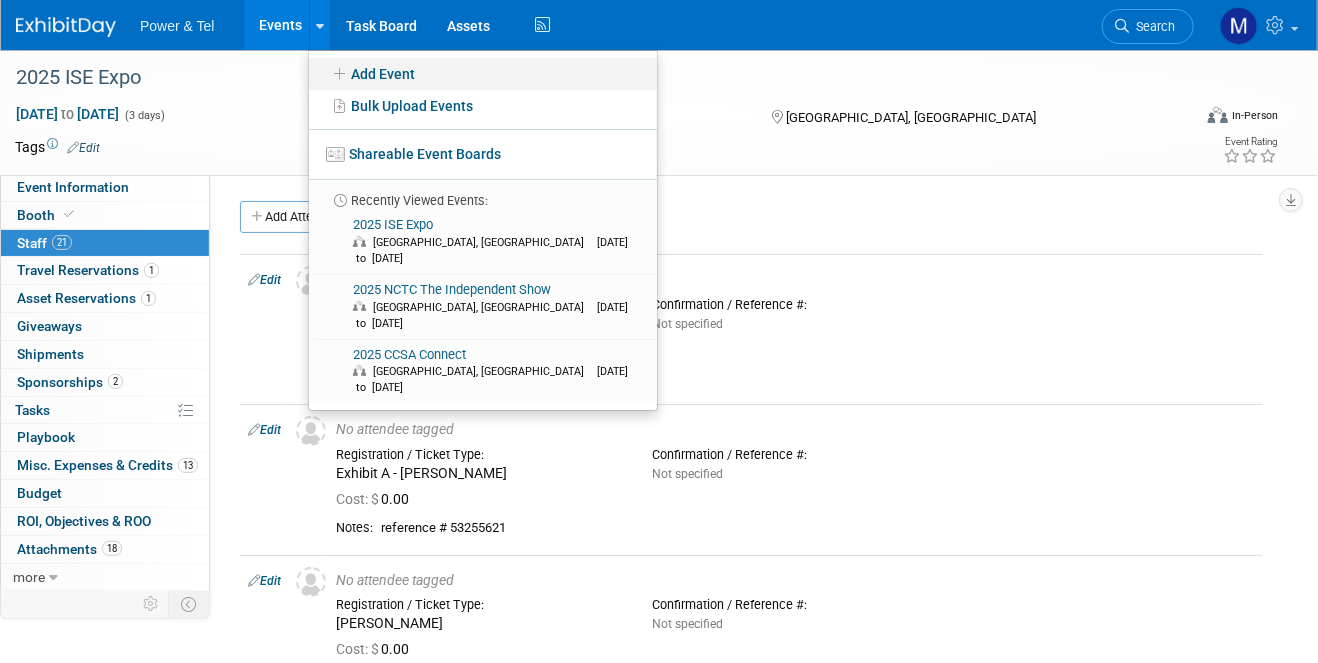 click on "Add Event" at bounding box center [483, 74] 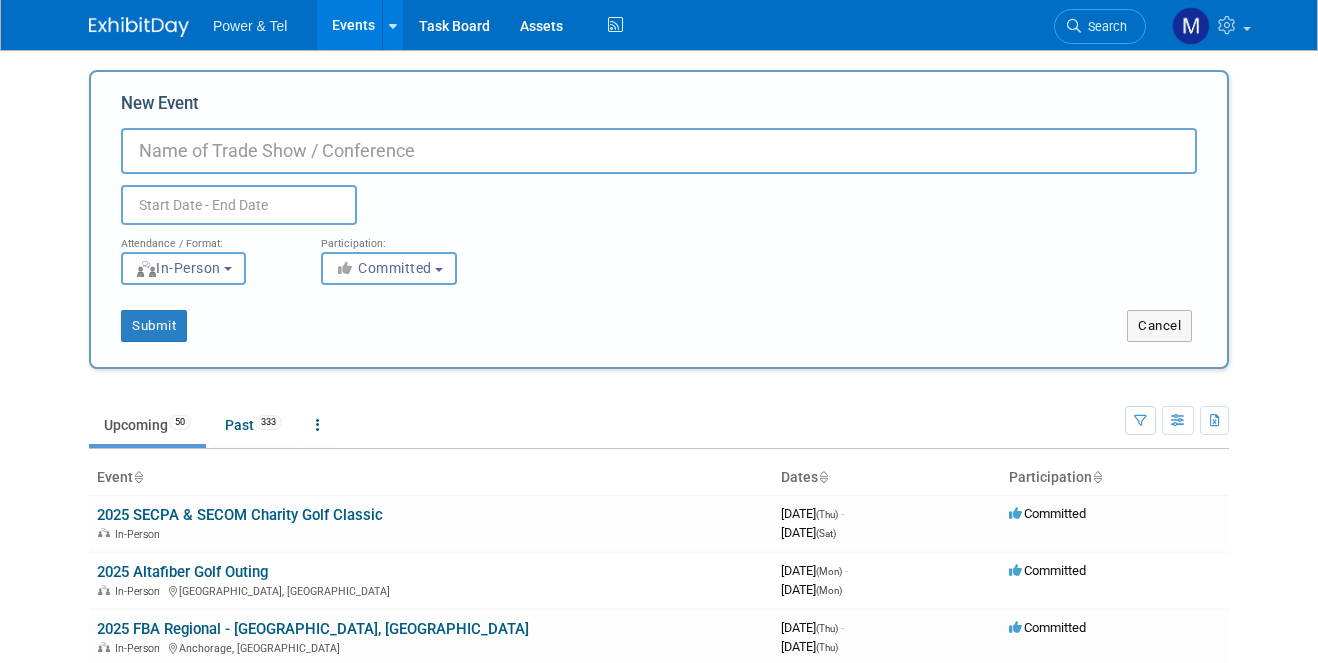 scroll, scrollTop: 0, scrollLeft: 0, axis: both 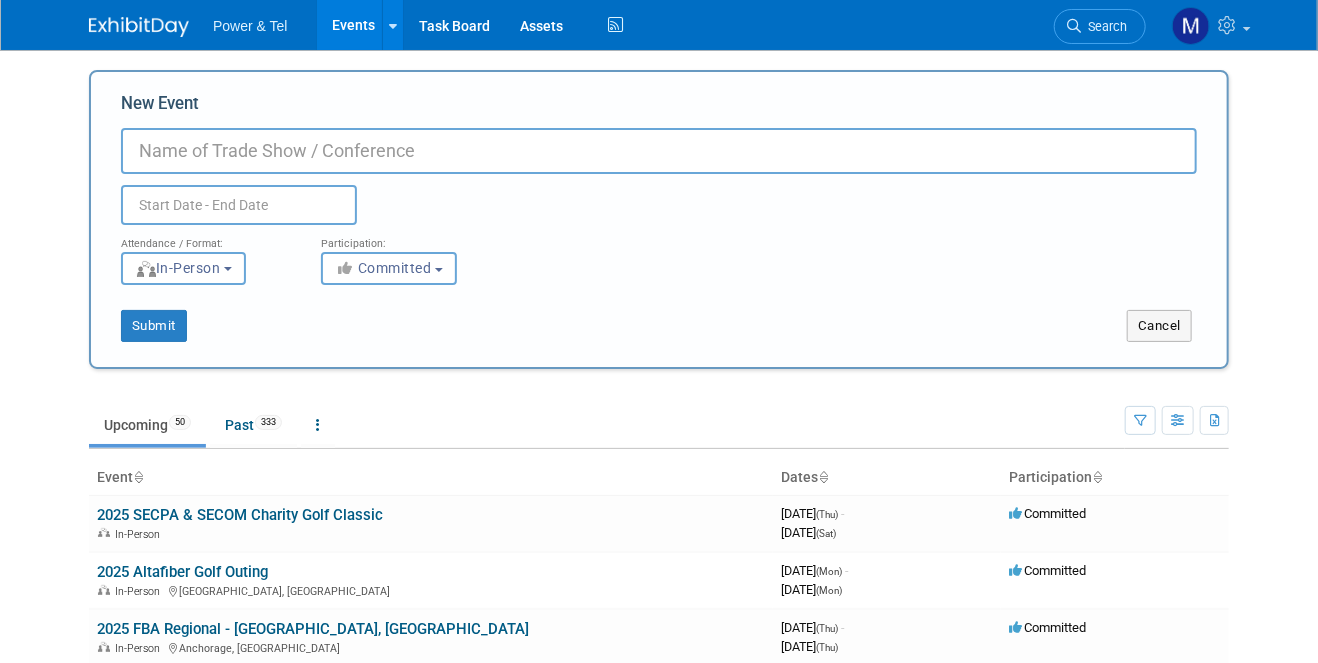 type on "B" 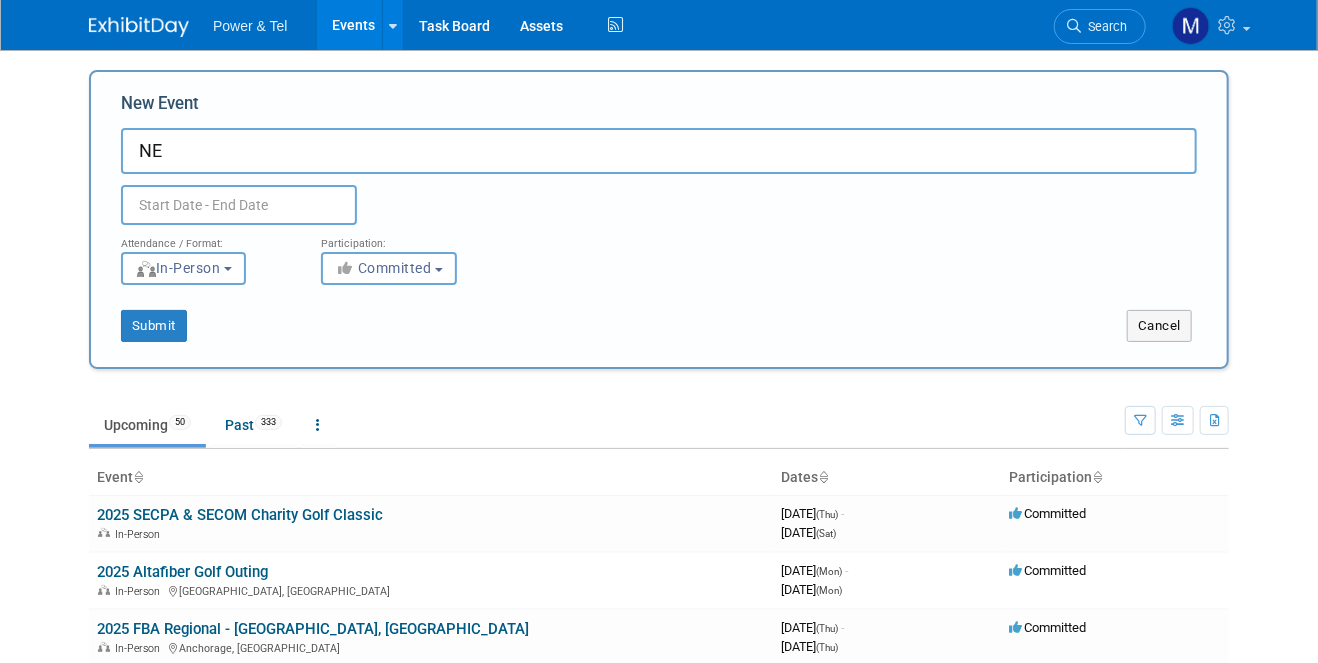 type on "N" 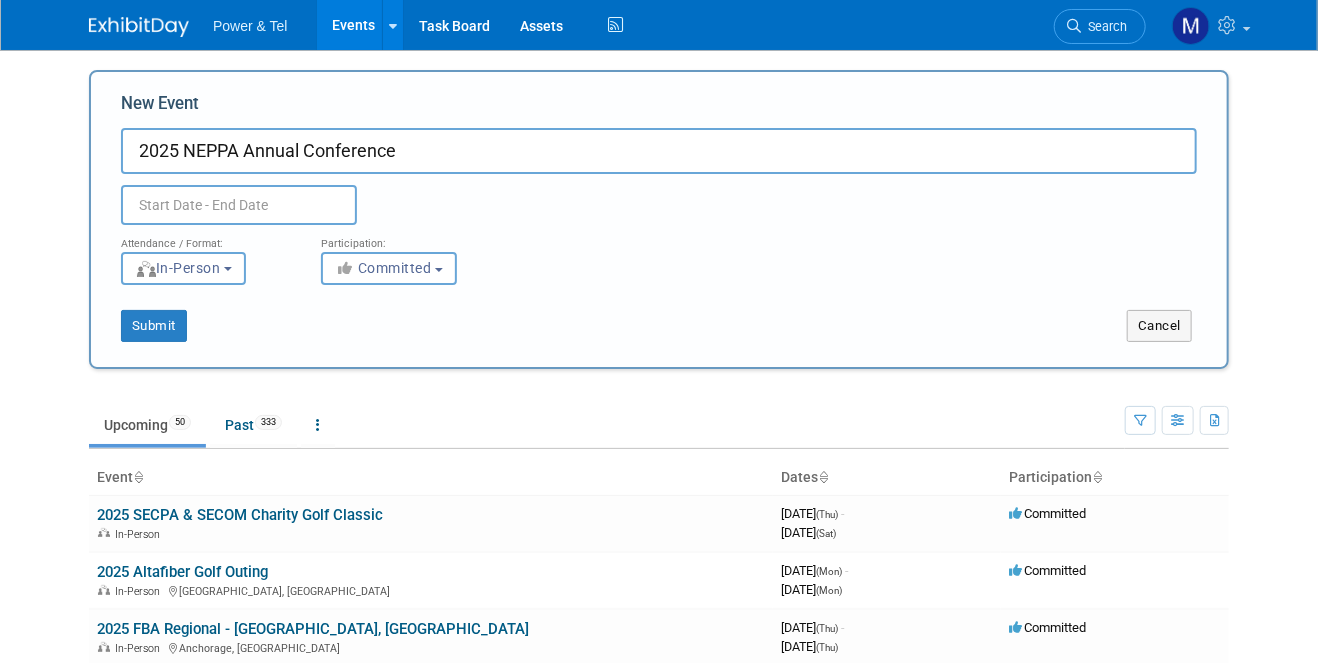 type on "2025 NEPPA Annual Conference" 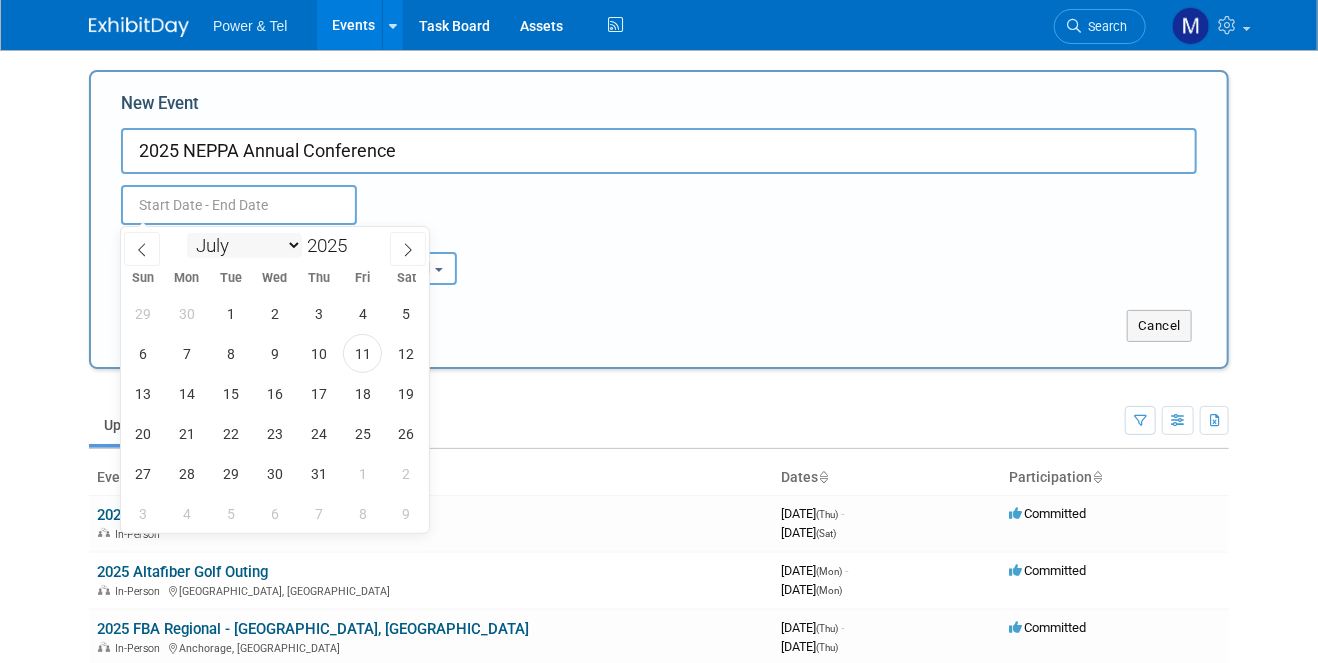 click on "January February March April May June July August September October November December" at bounding box center [244, 245] 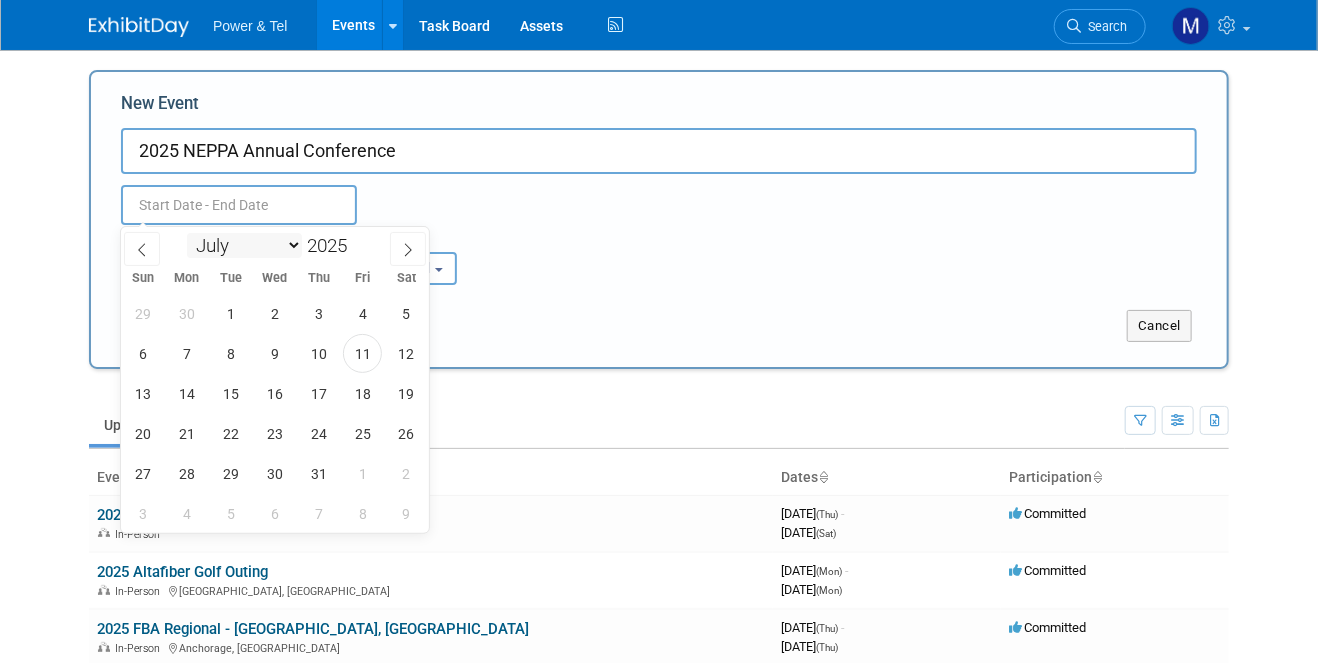 click on "January February March April May June July August September October November December" at bounding box center [244, 245] 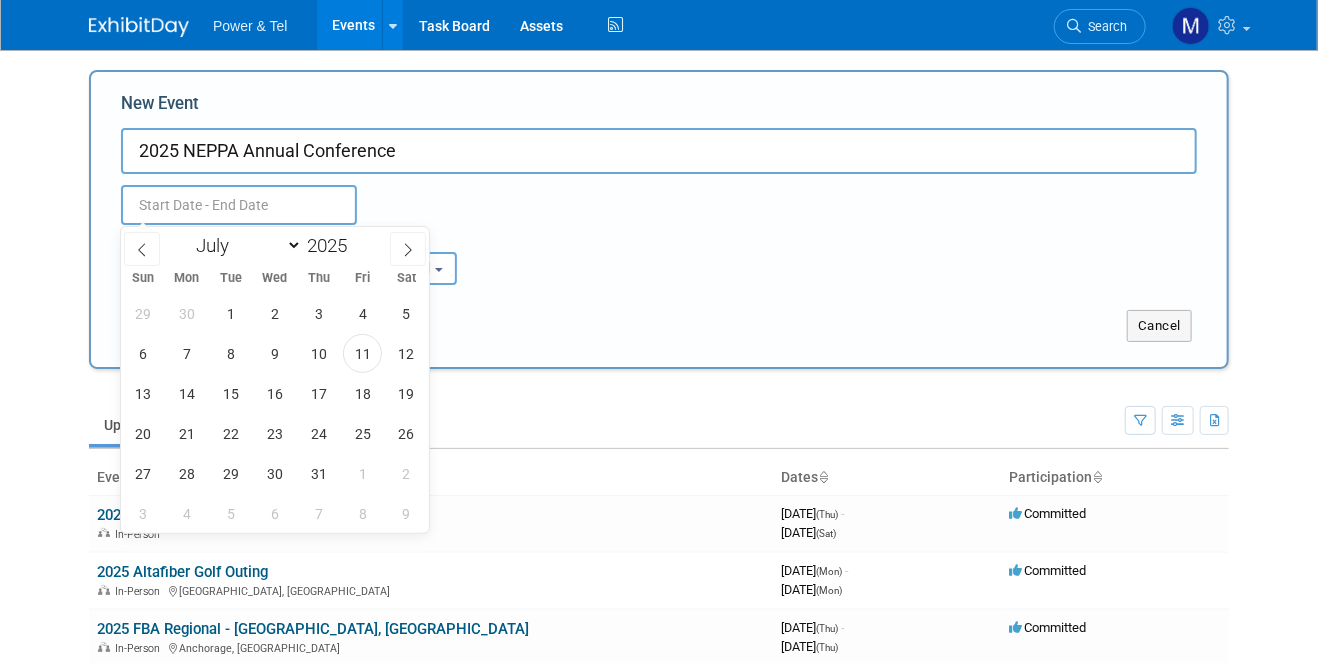 select on "7" 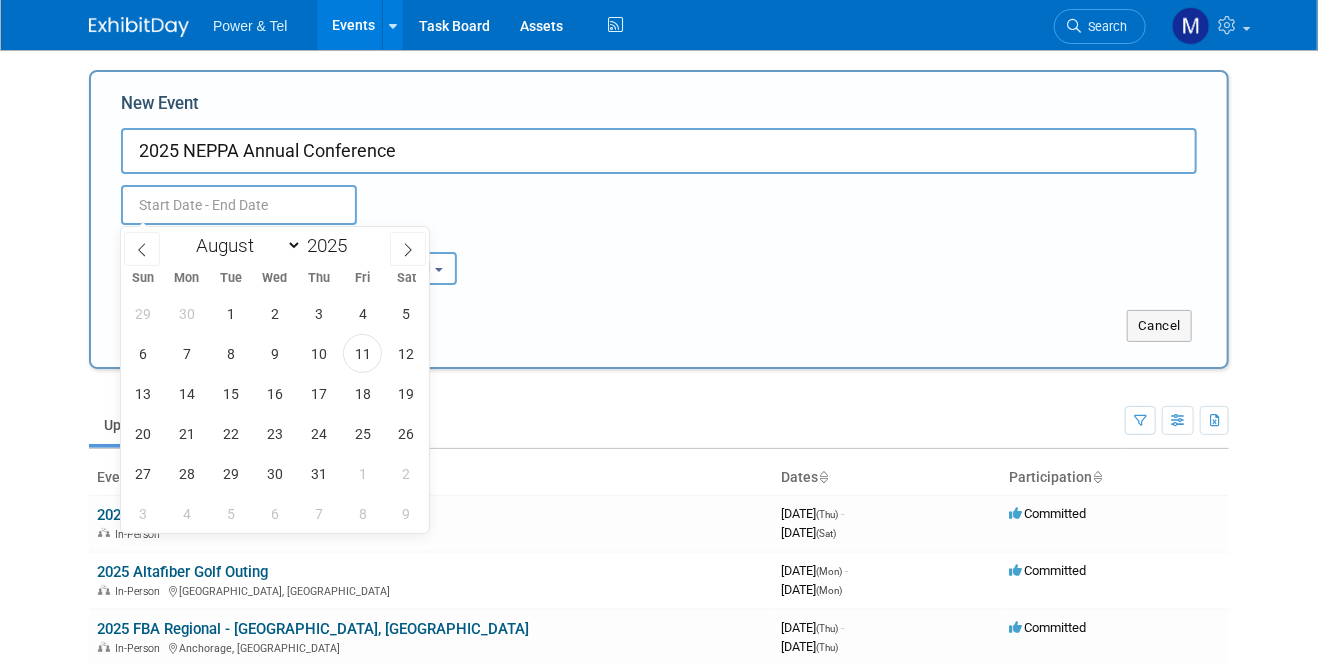 click on "January February March April May June July August September October November December" at bounding box center (244, 245) 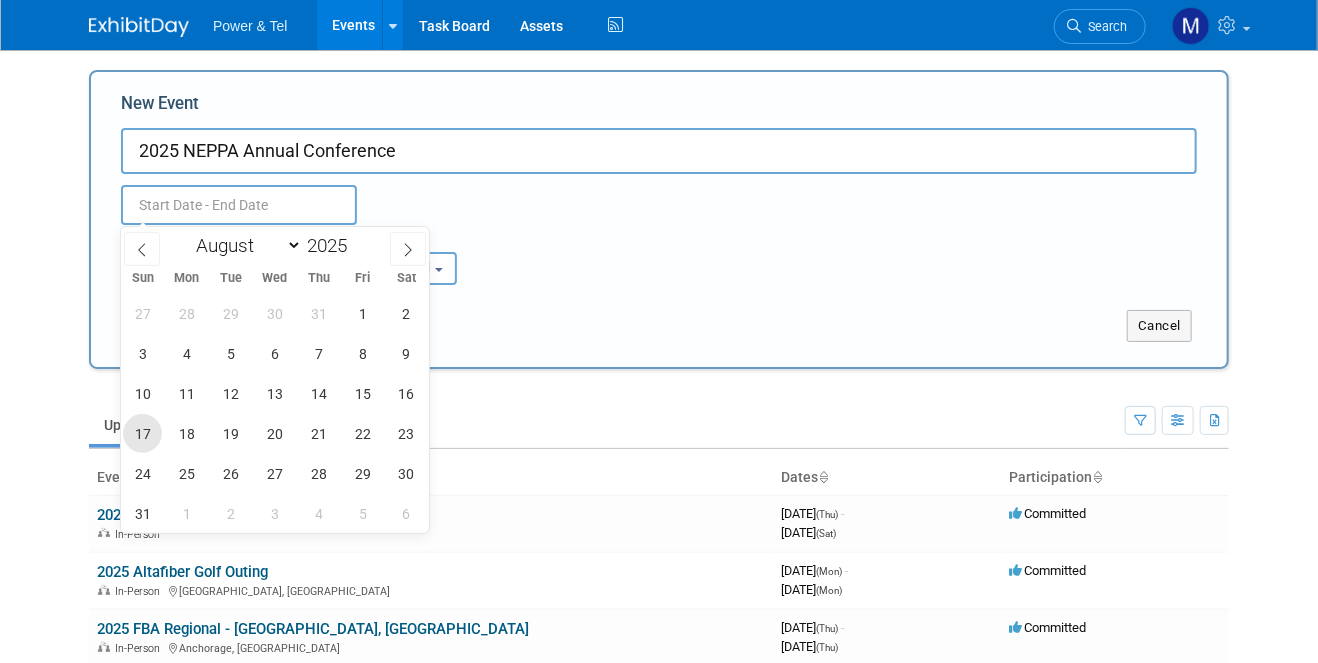 click on "17" at bounding box center [142, 433] 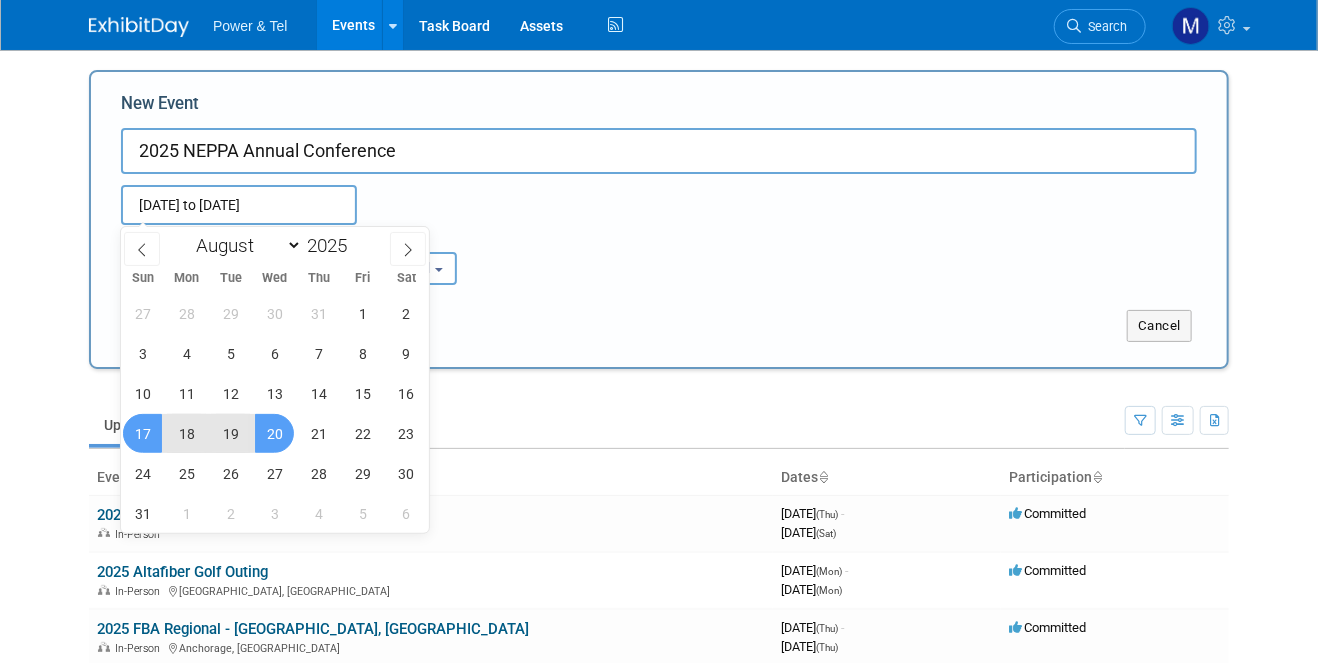 click on "20" at bounding box center (274, 433) 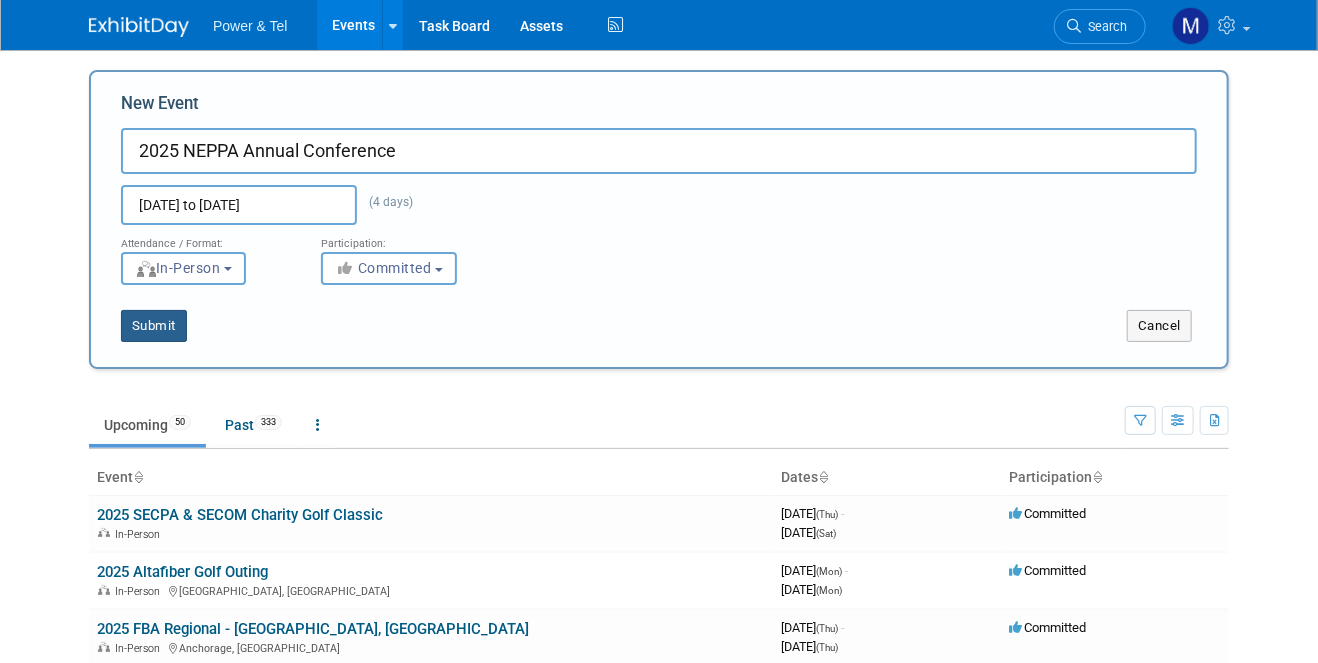 click on "Submit" at bounding box center [154, 326] 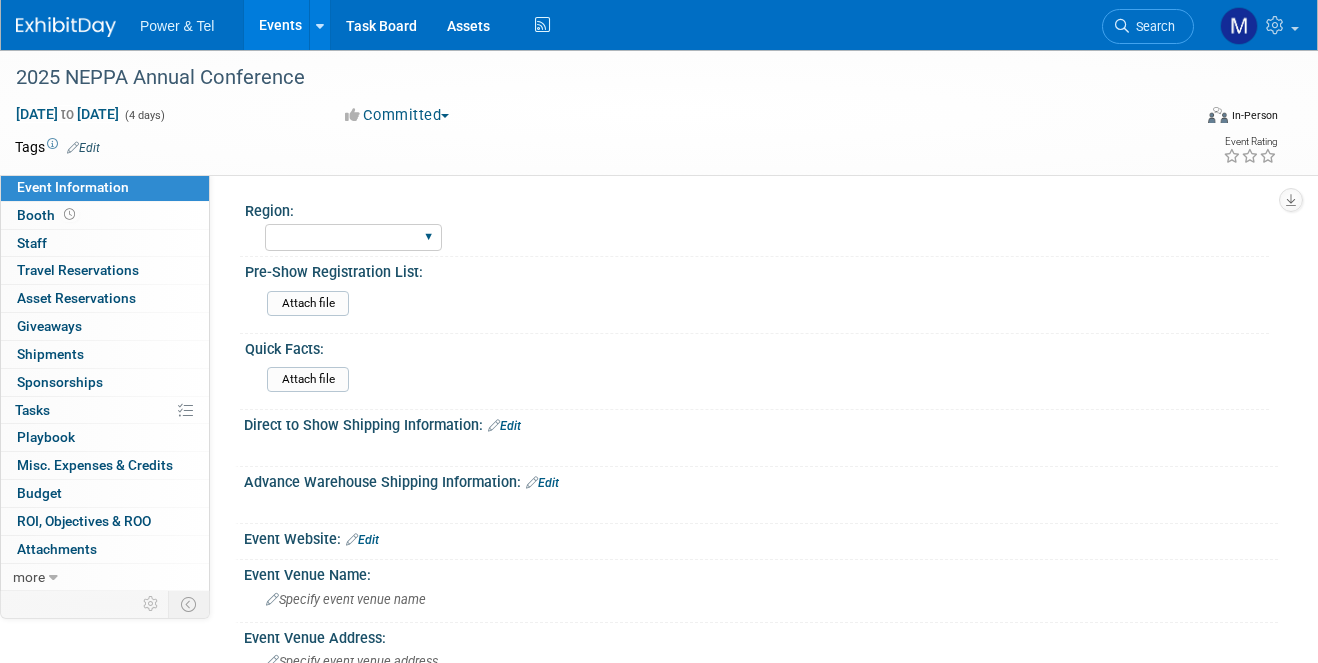 scroll, scrollTop: 0, scrollLeft: 0, axis: both 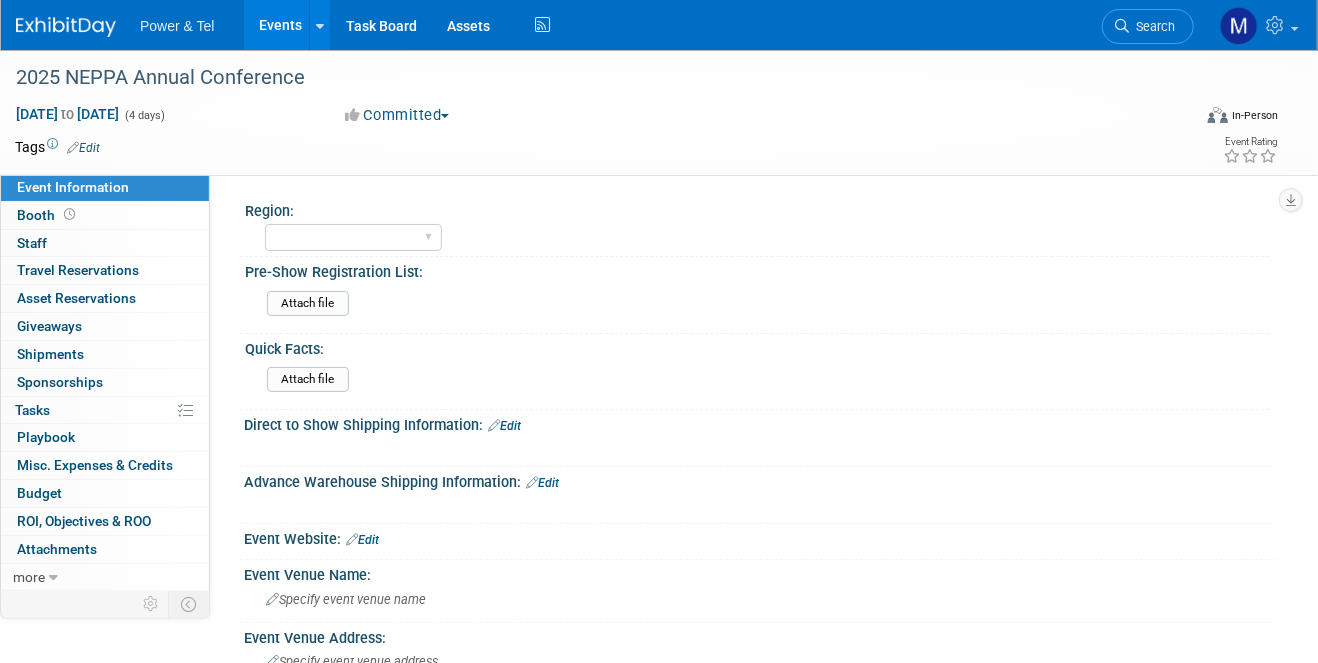 click on "Pre-Show Registration List:" at bounding box center (757, 269) 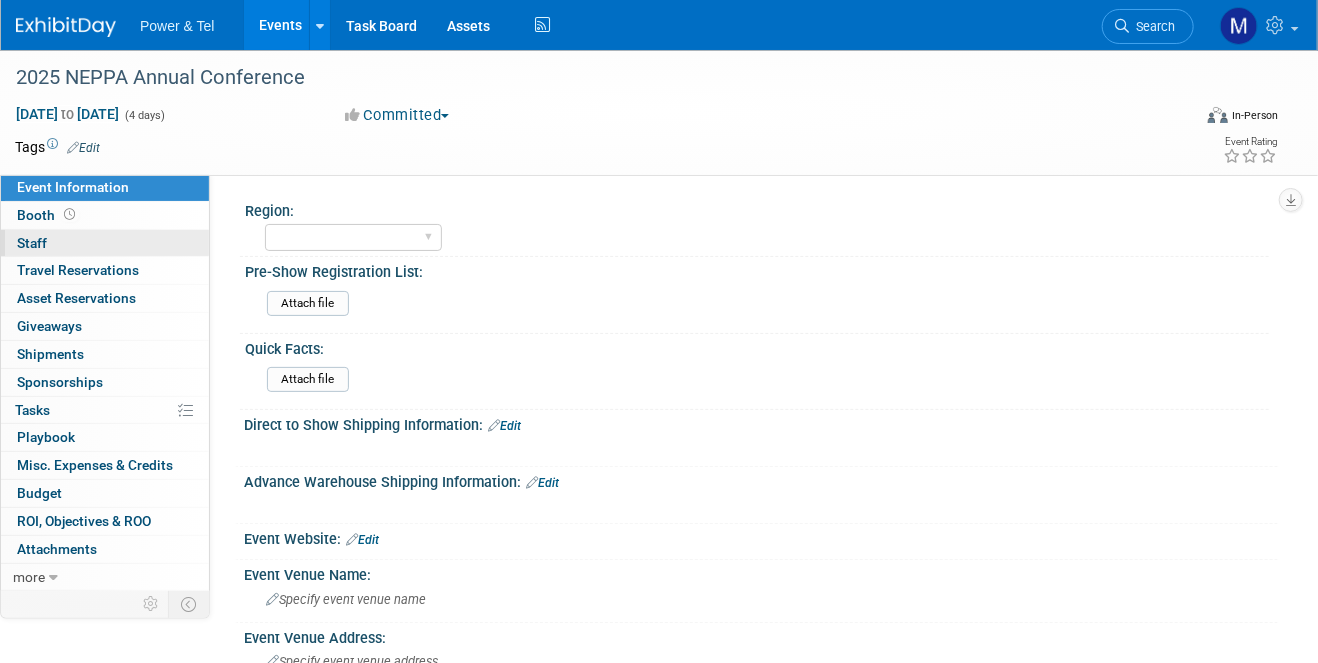 click on "Booth" at bounding box center (105, 215) 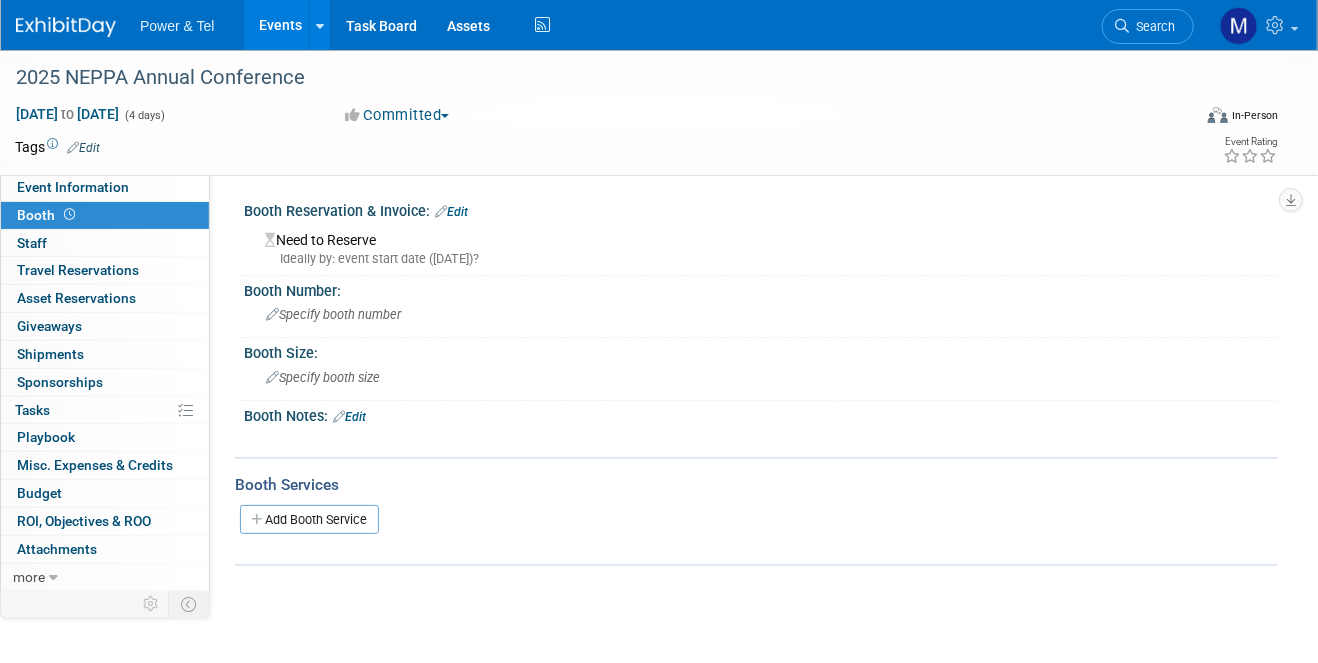 click on "Edit" at bounding box center [349, 417] 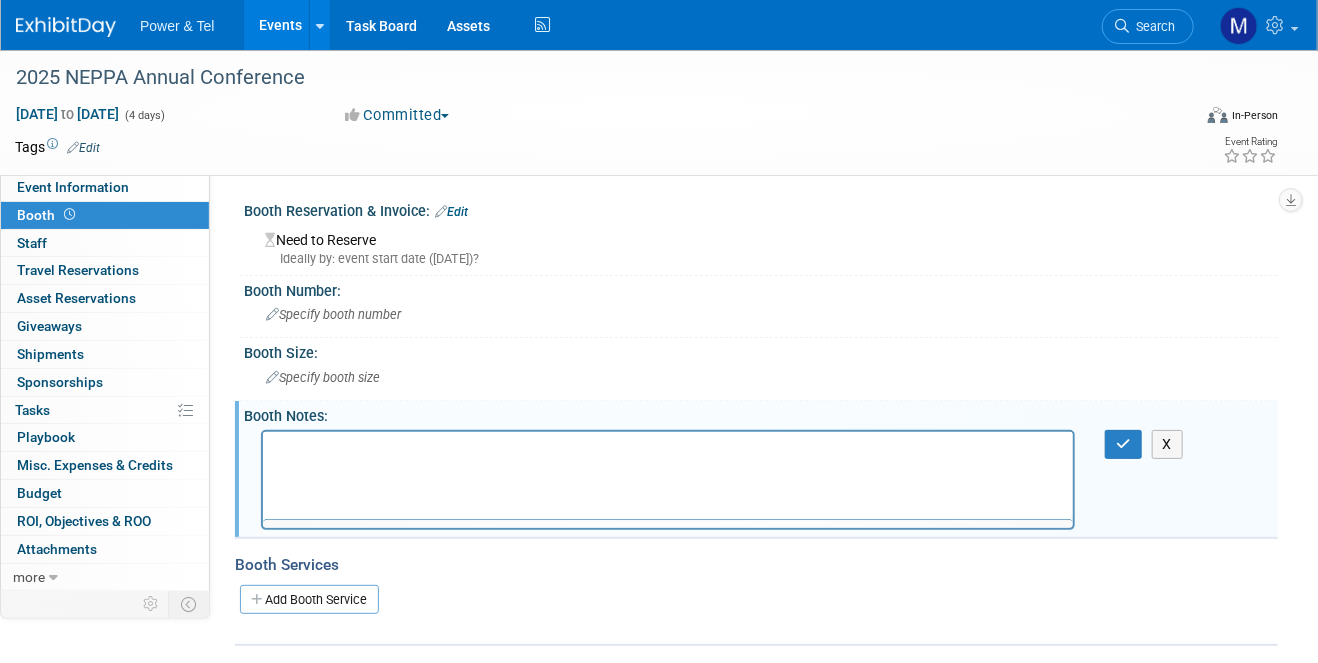 scroll, scrollTop: 0, scrollLeft: 0, axis: both 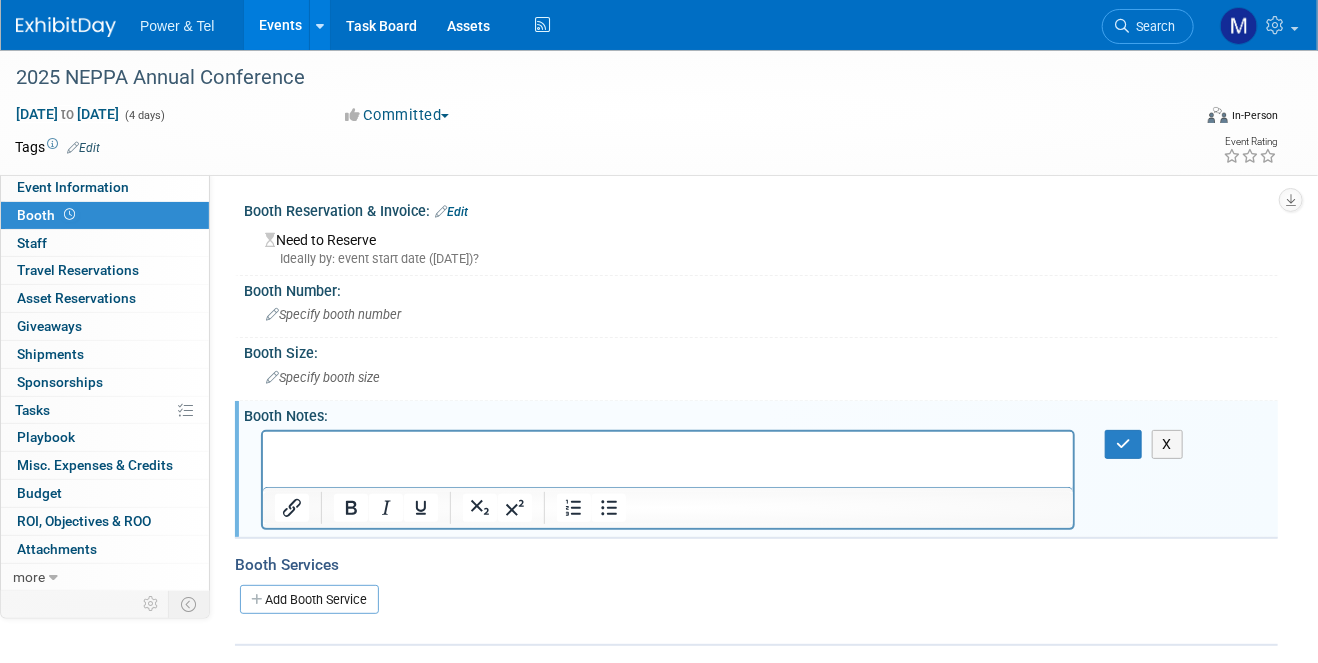 type 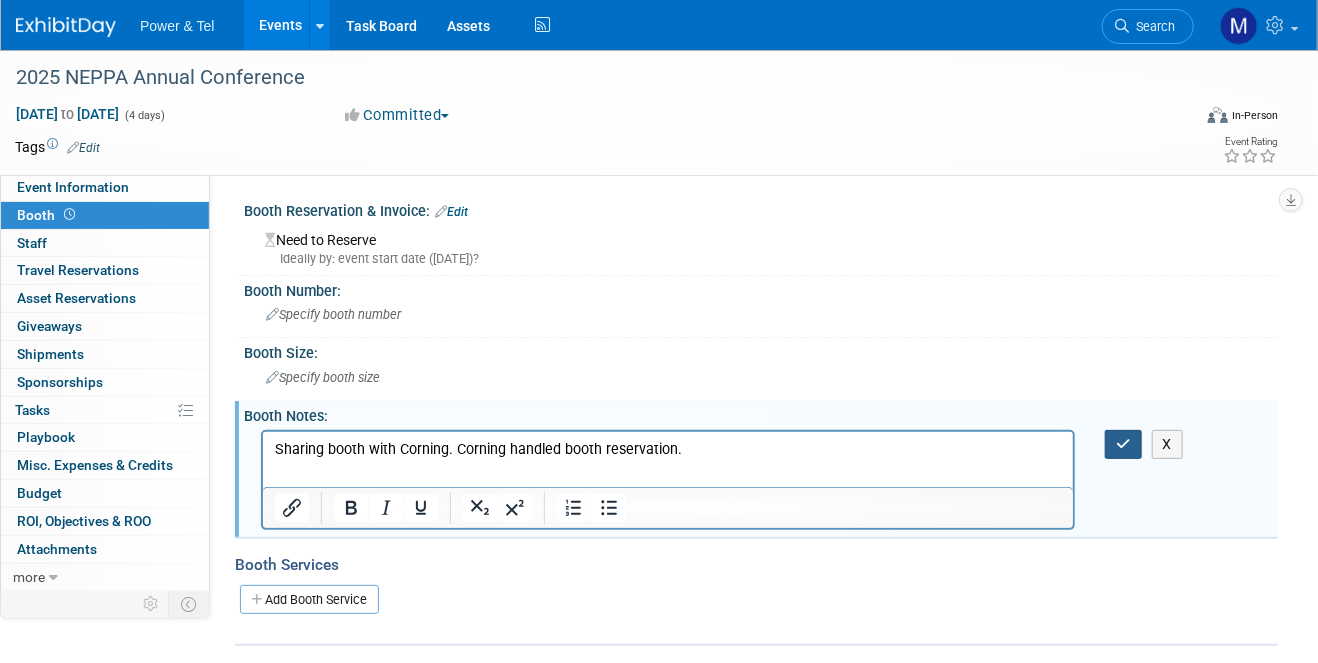 click at bounding box center (1123, 444) 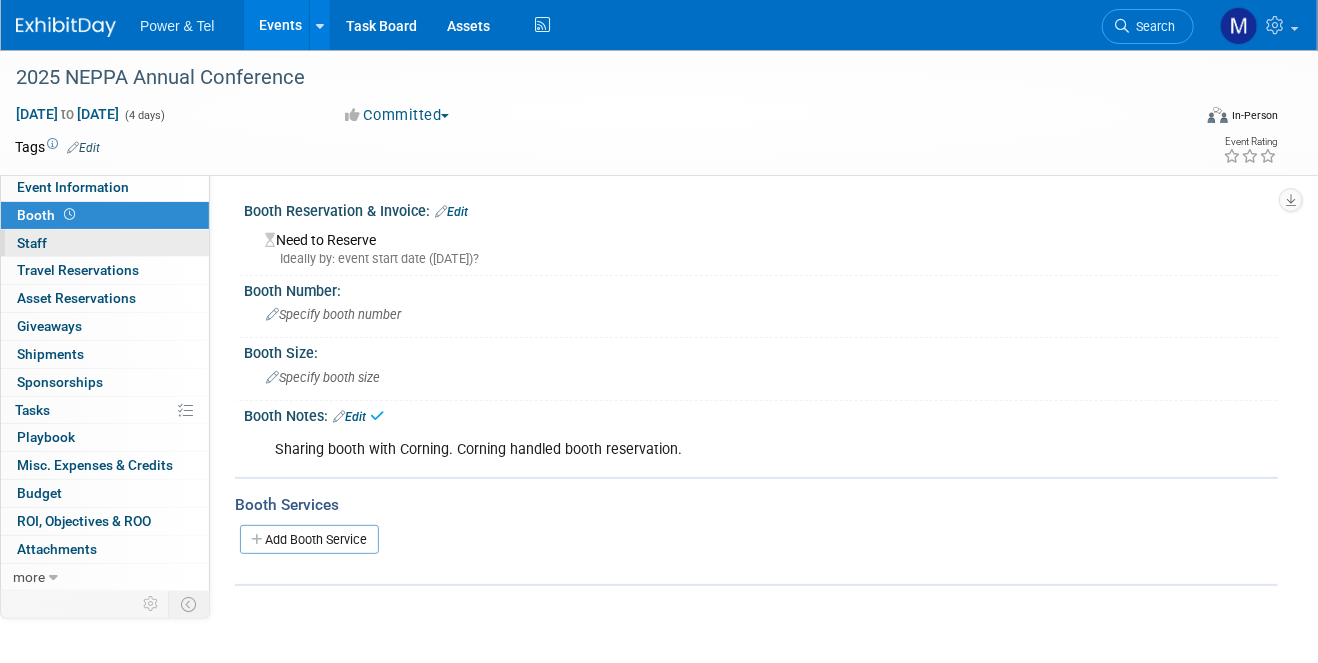 click on "0
Staff 0" at bounding box center (105, 243) 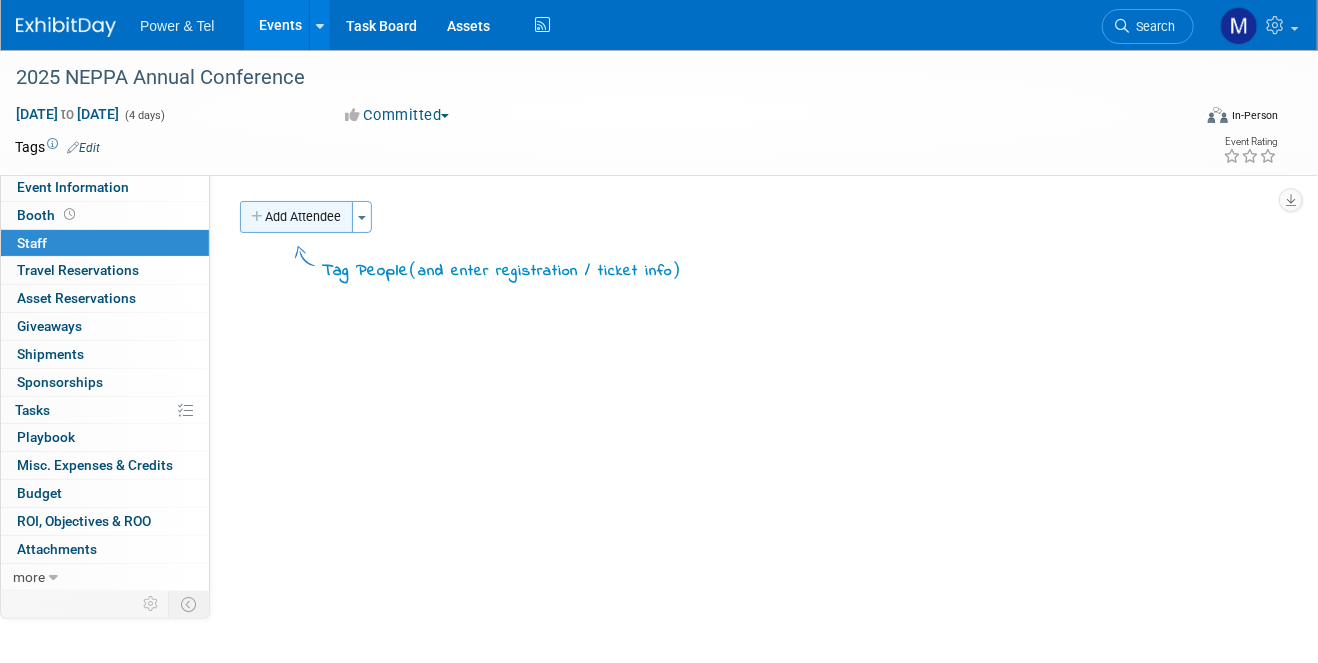 click on "Add Attendee" at bounding box center (296, 217) 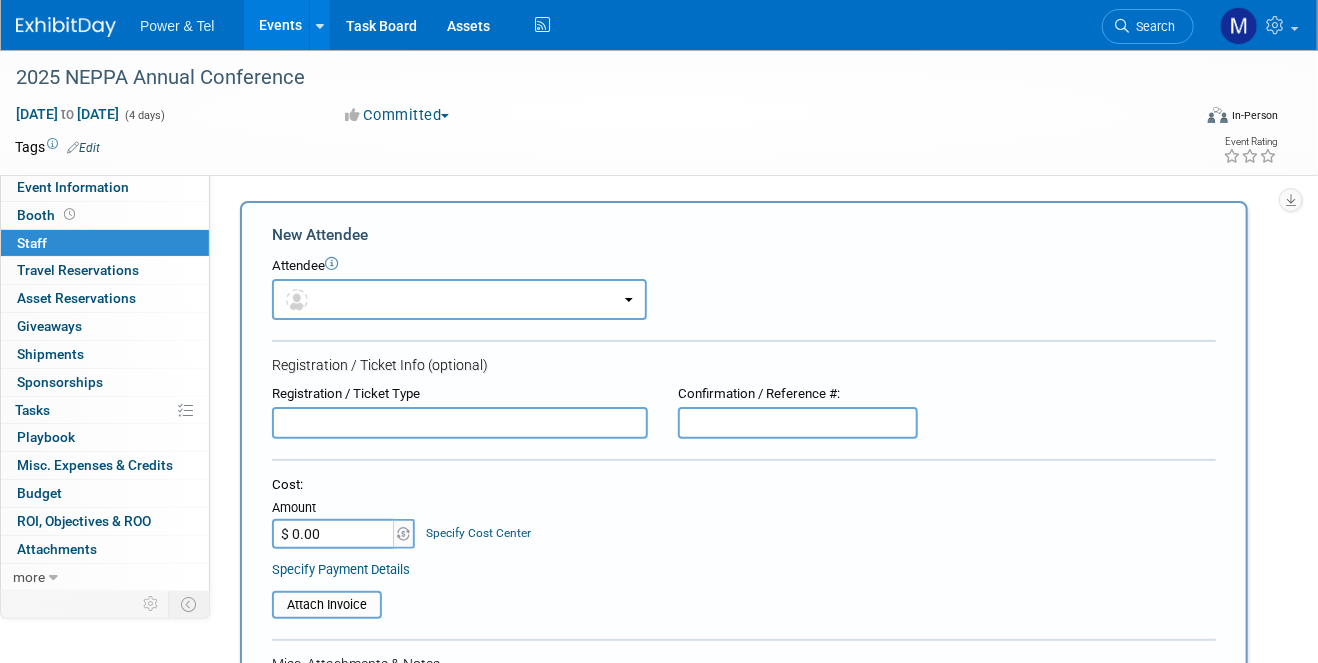 scroll, scrollTop: 0, scrollLeft: 0, axis: both 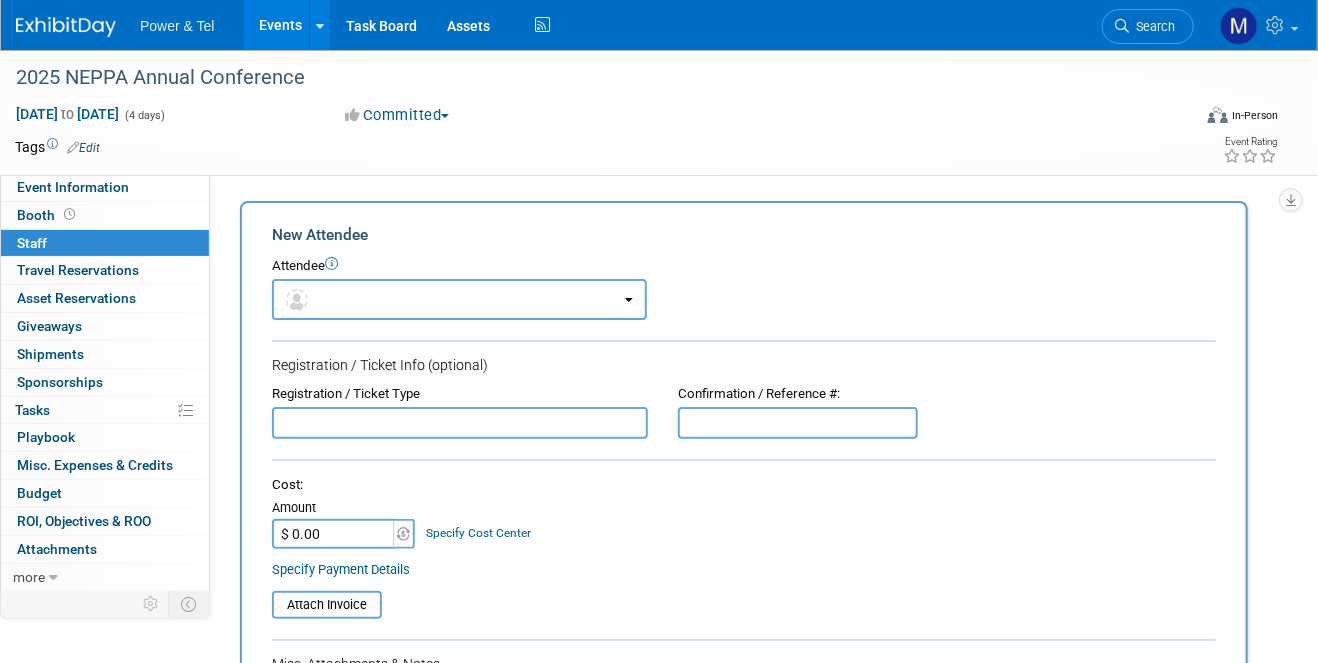 click at bounding box center [459, 299] 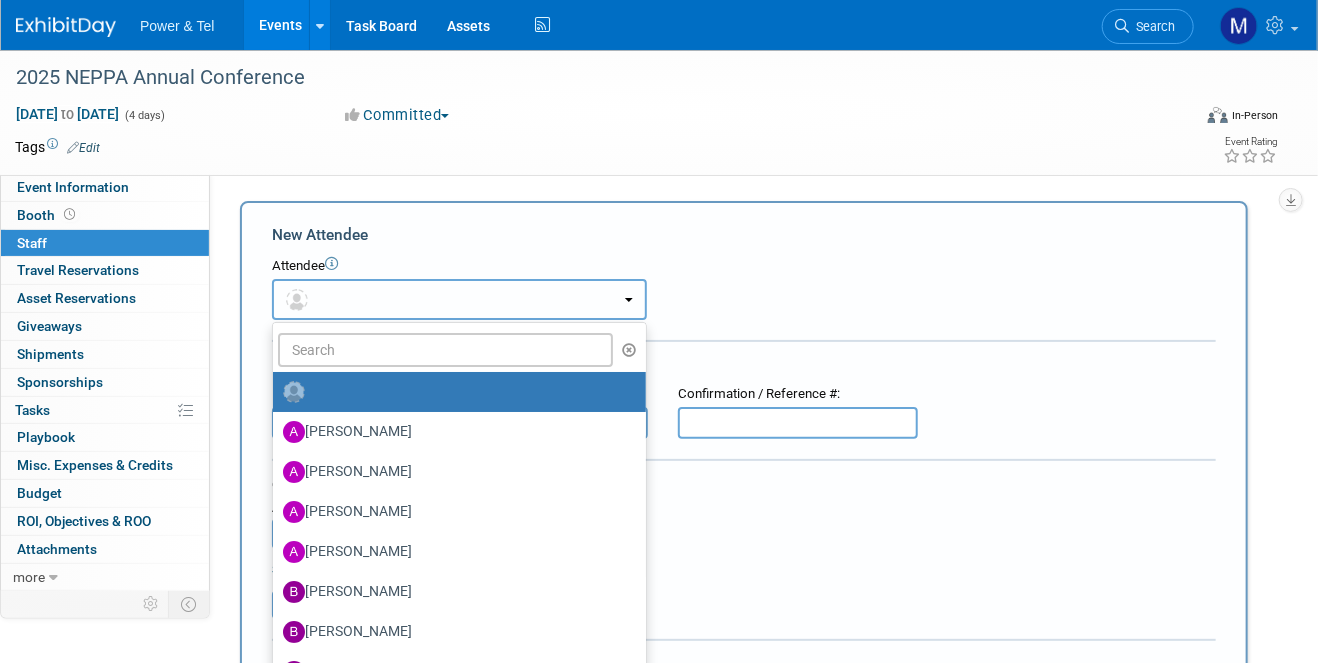 type 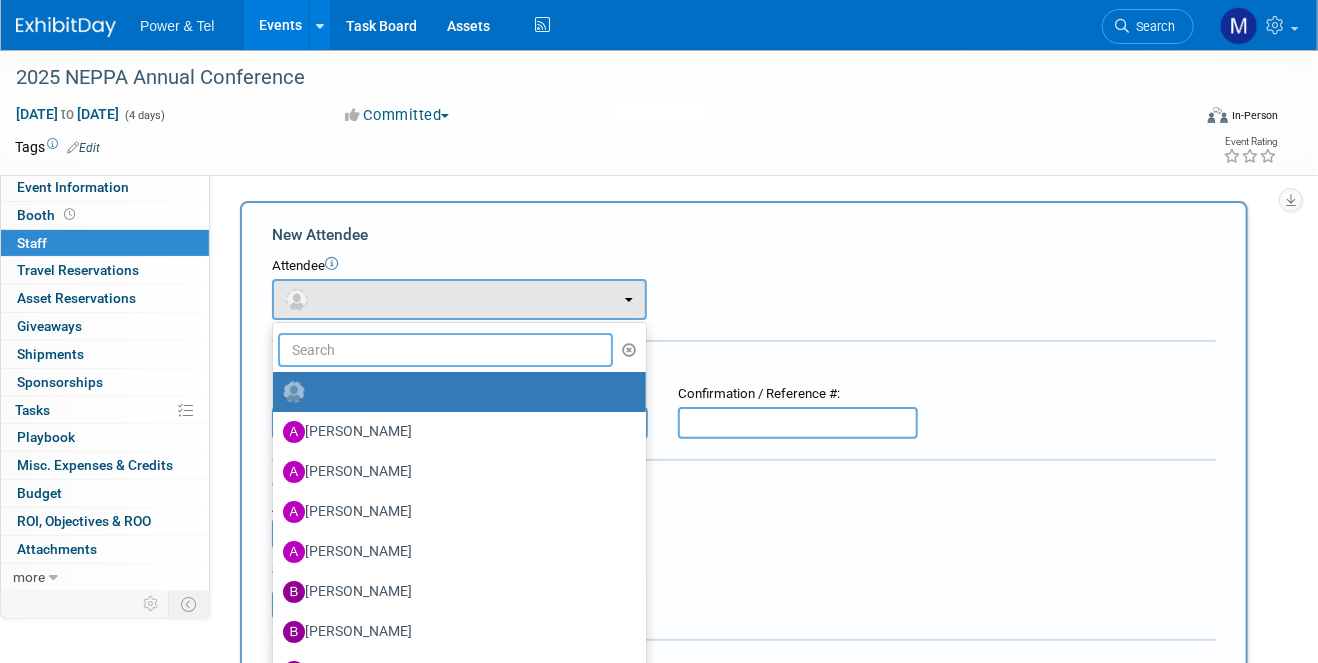 click at bounding box center (445, 350) 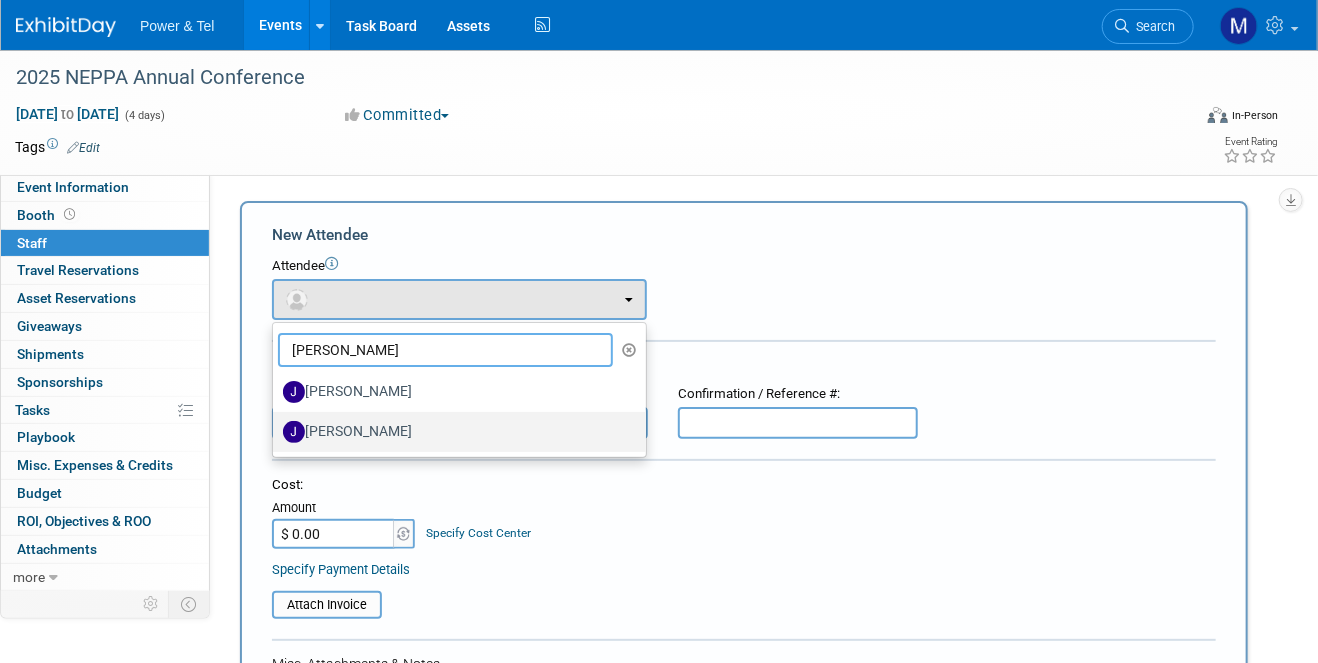 type on "john" 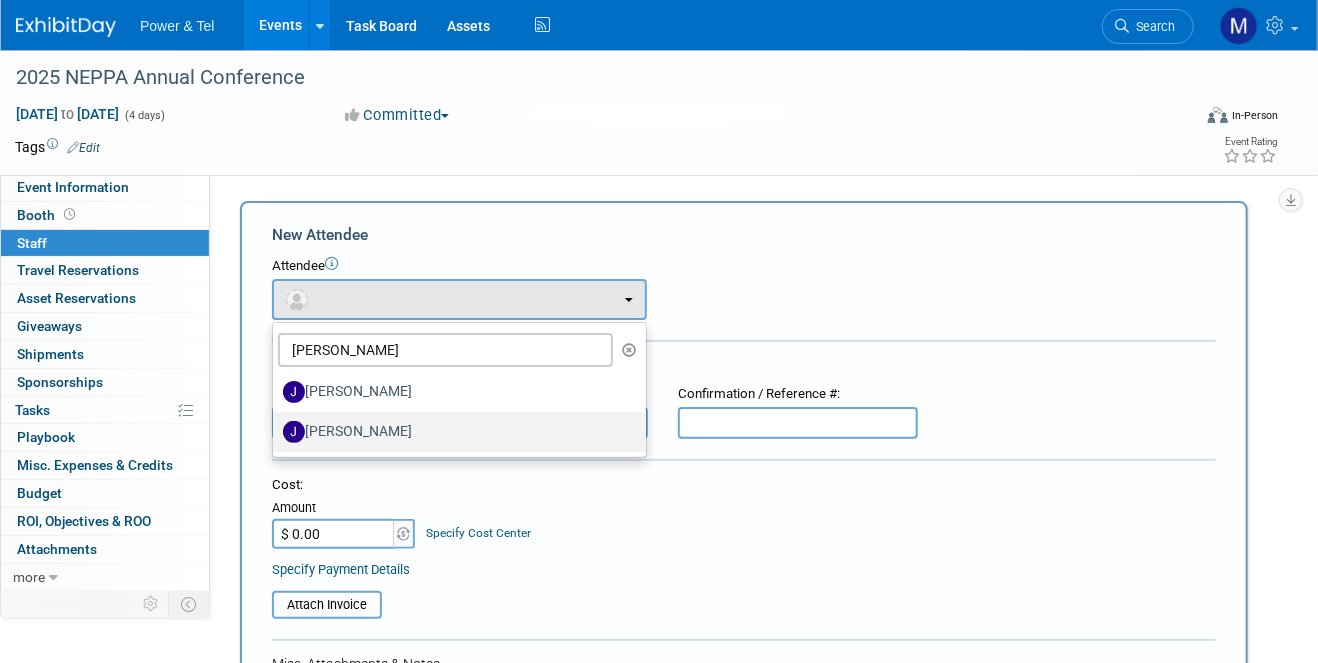 click on "John Gautieri" at bounding box center [454, 432] 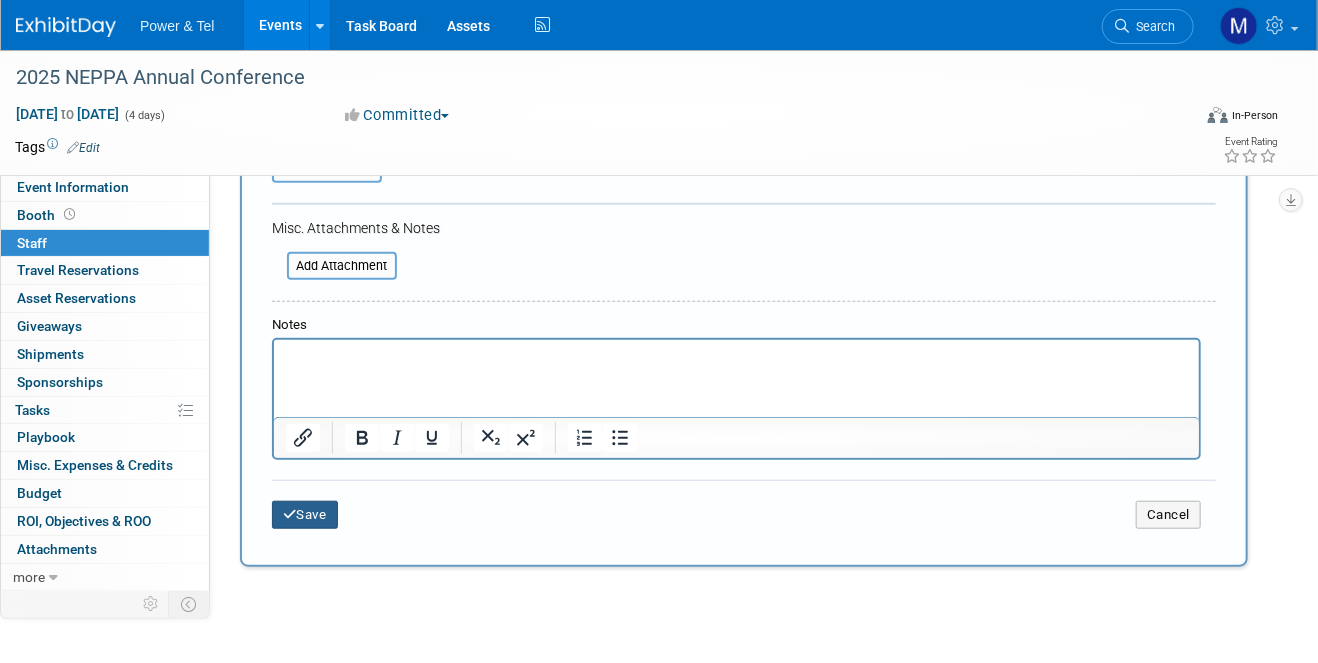 click on "Save" at bounding box center (305, 515) 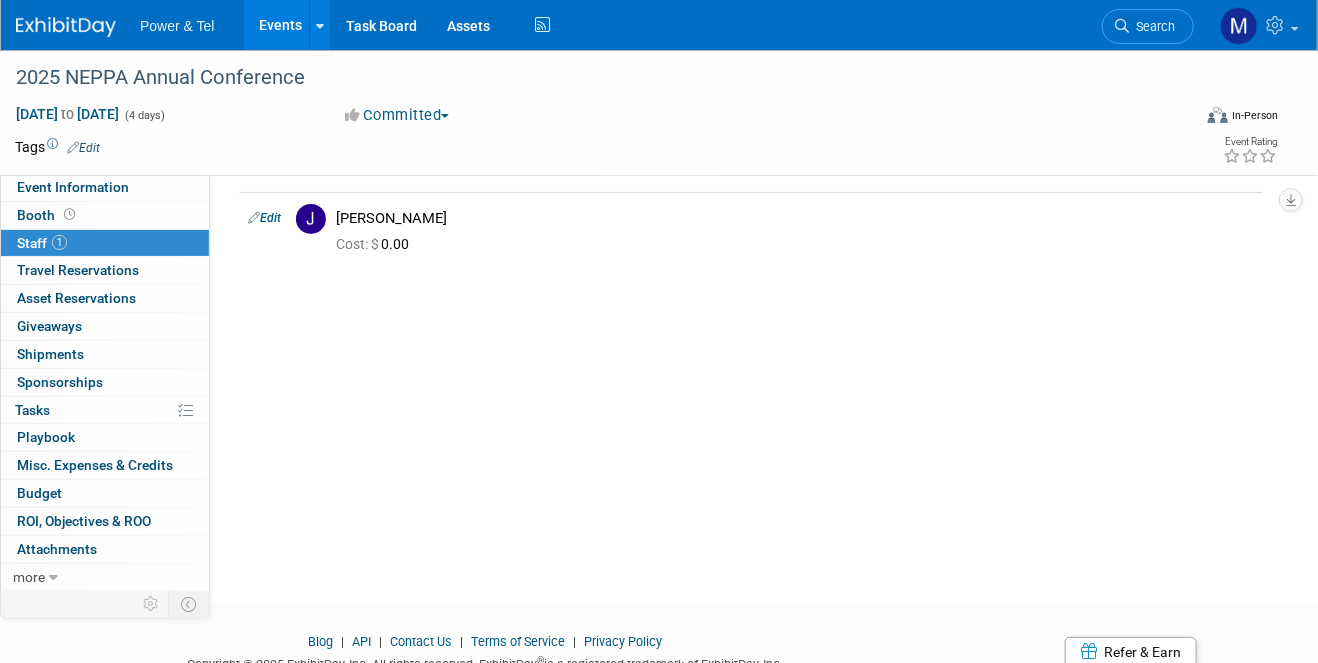 scroll, scrollTop: 0, scrollLeft: 0, axis: both 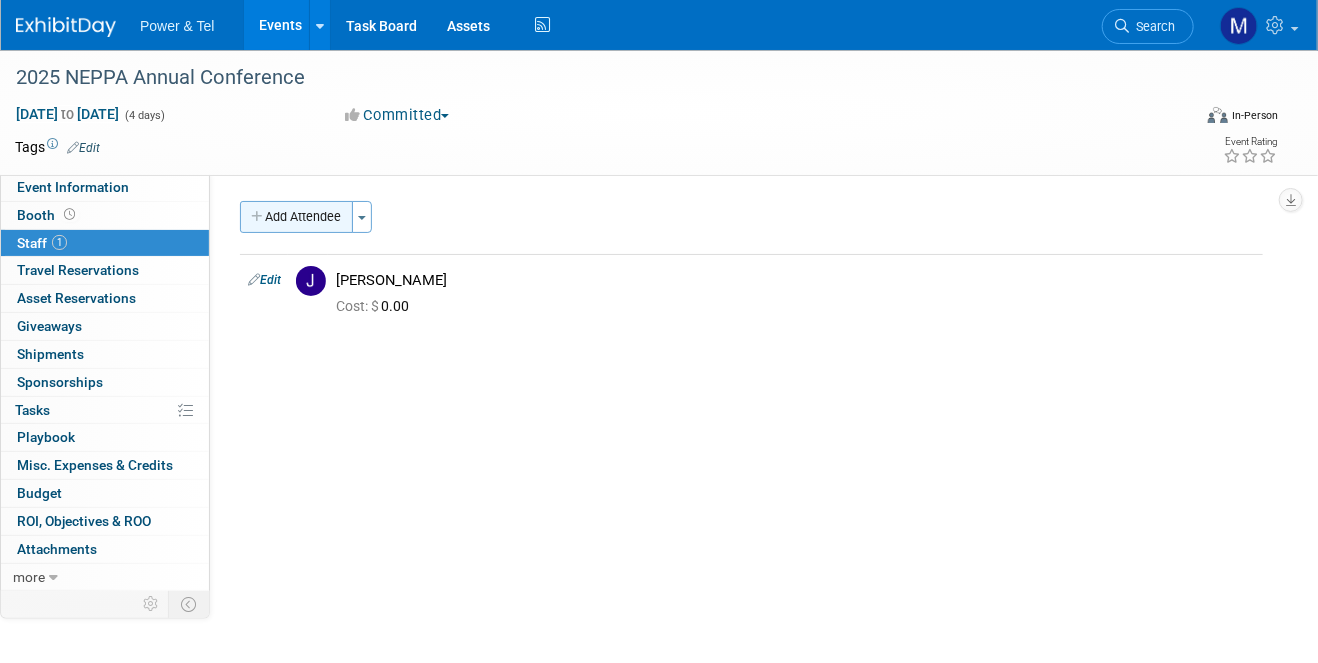 click on "Add Attendee" at bounding box center [296, 217] 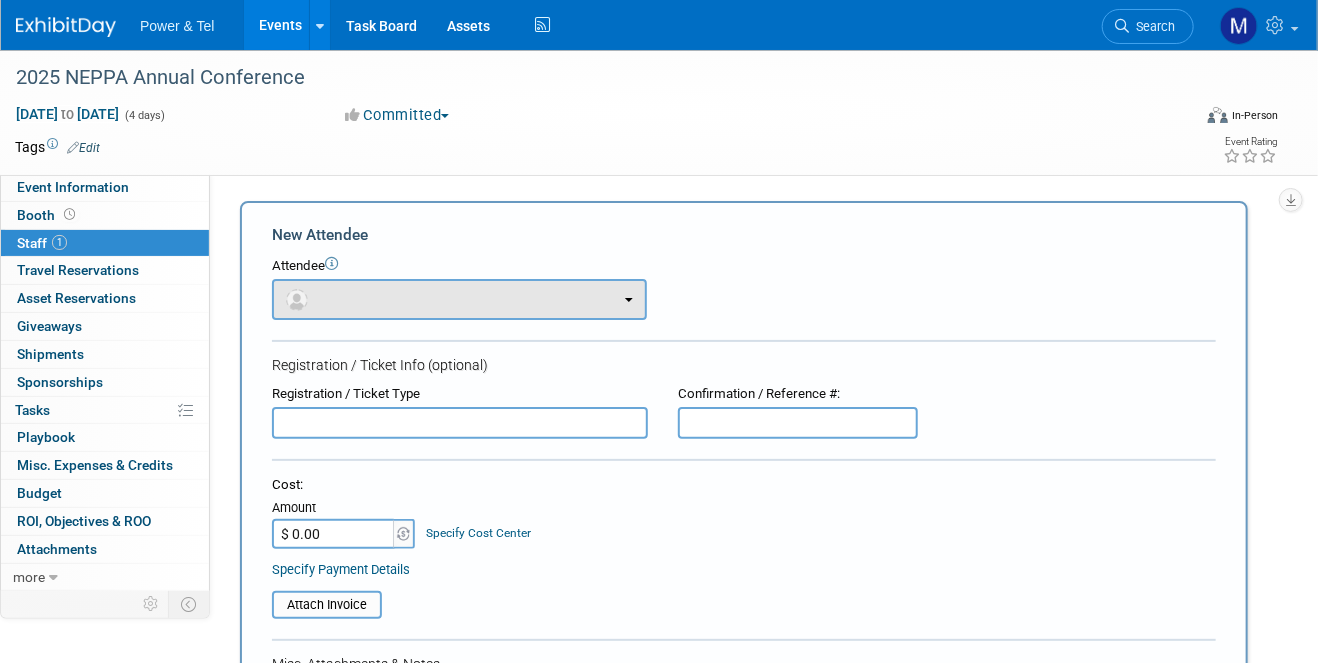 scroll, scrollTop: 0, scrollLeft: 0, axis: both 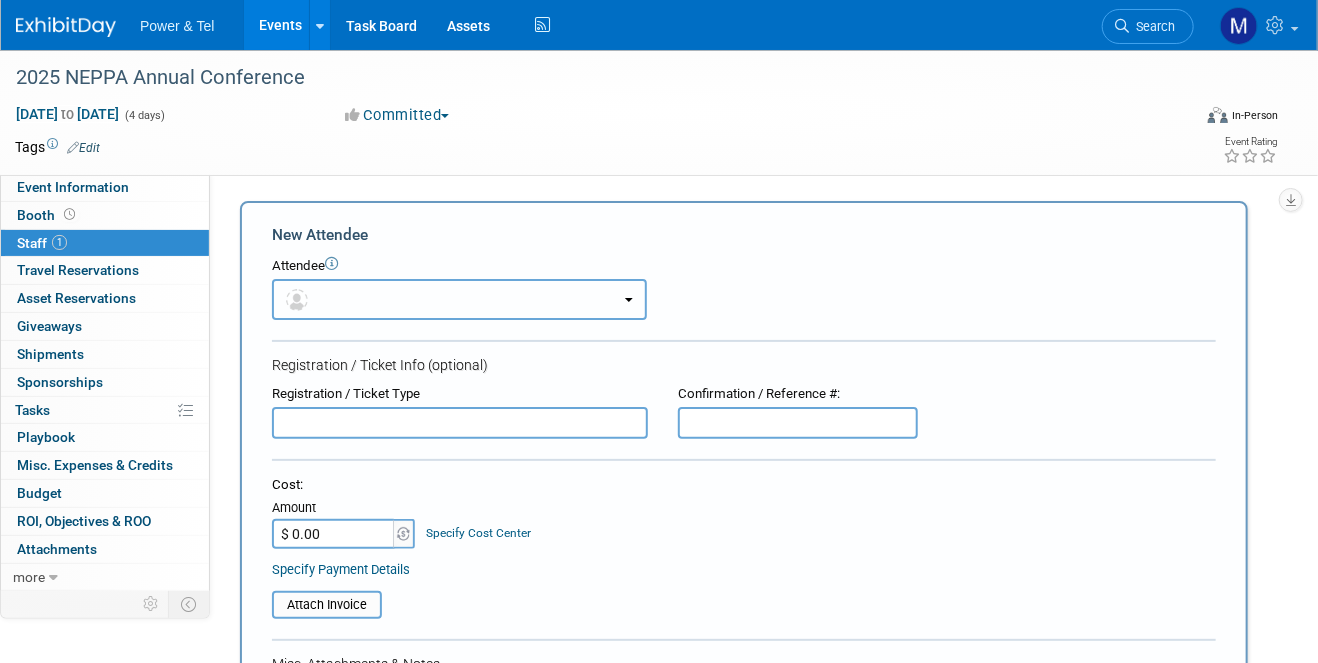 click at bounding box center [459, 299] 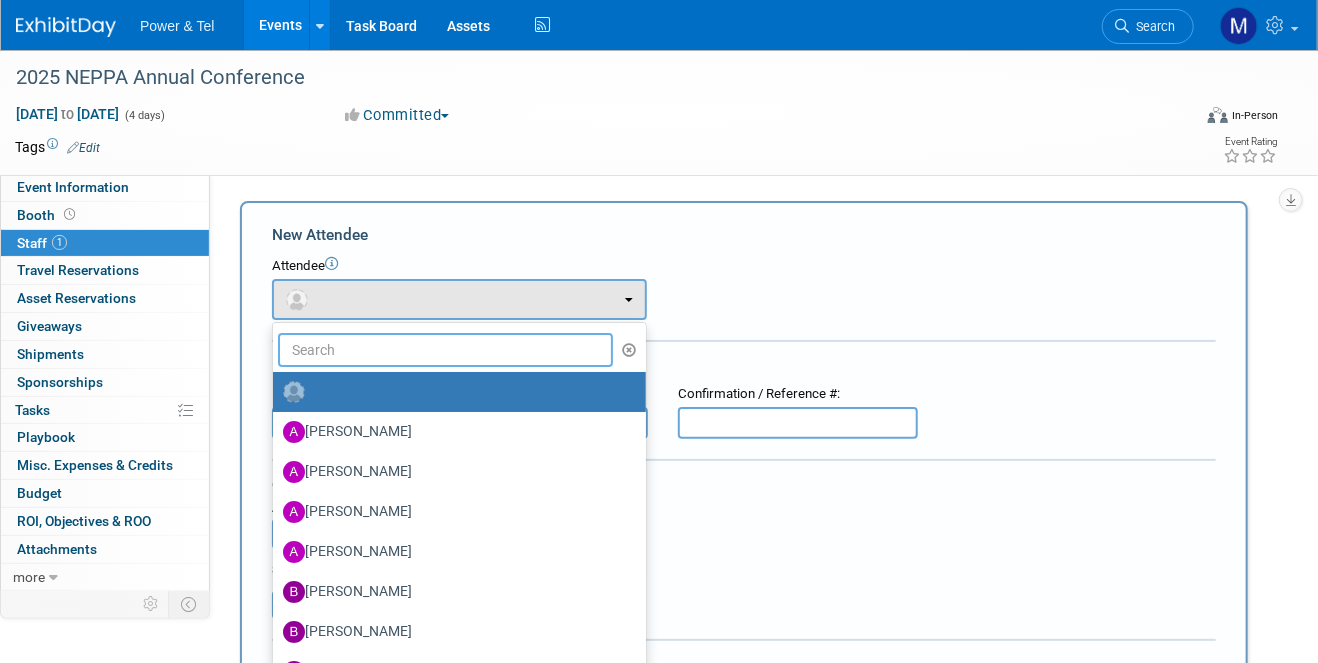 click at bounding box center (445, 350) 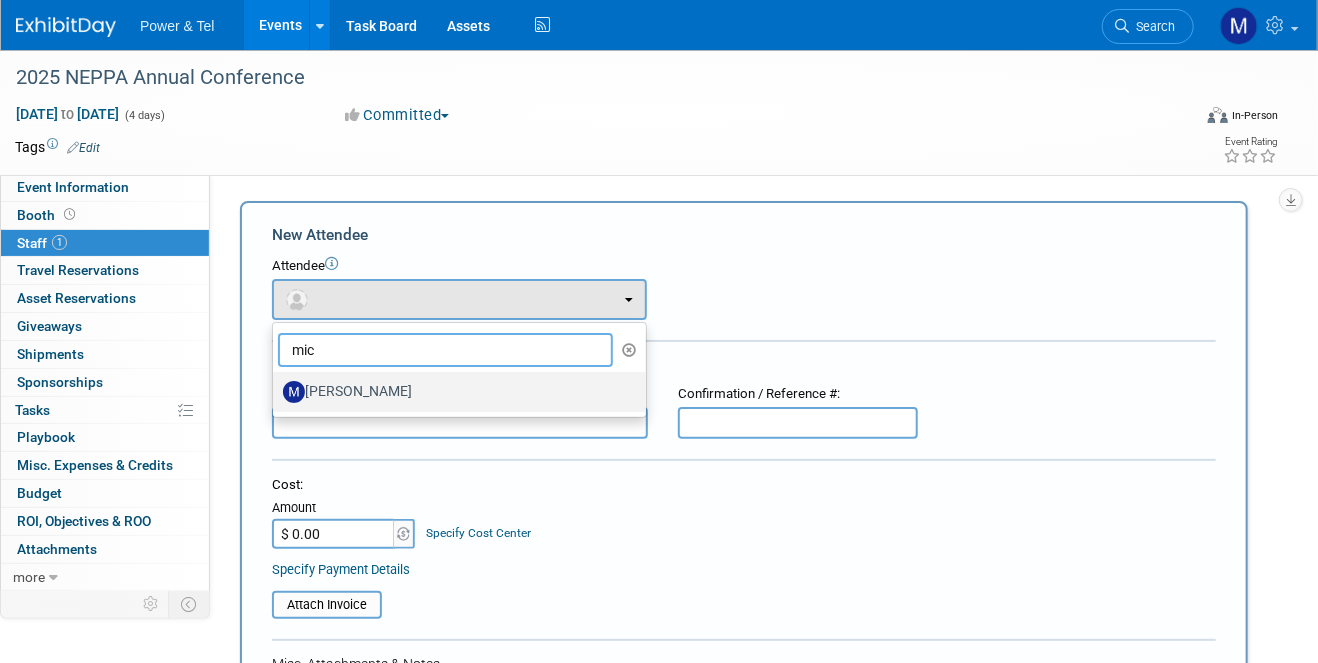 type on "mic" 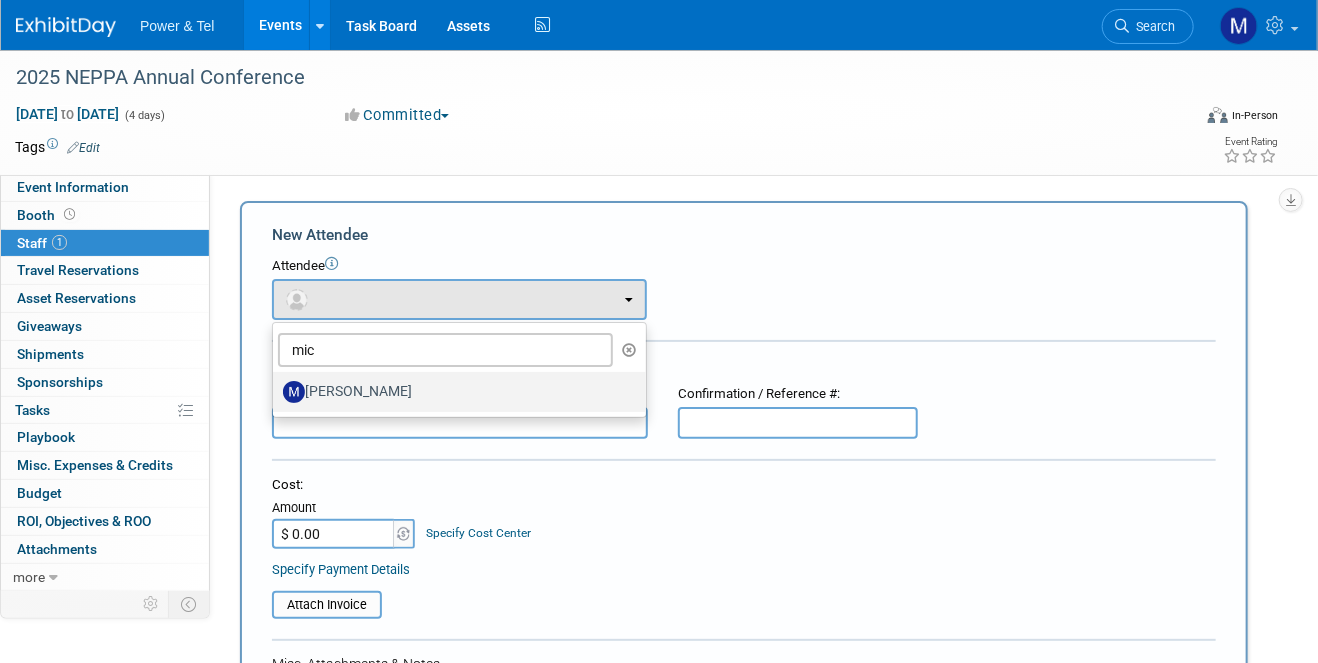 click on "Michael Mackeben" at bounding box center (454, 392) 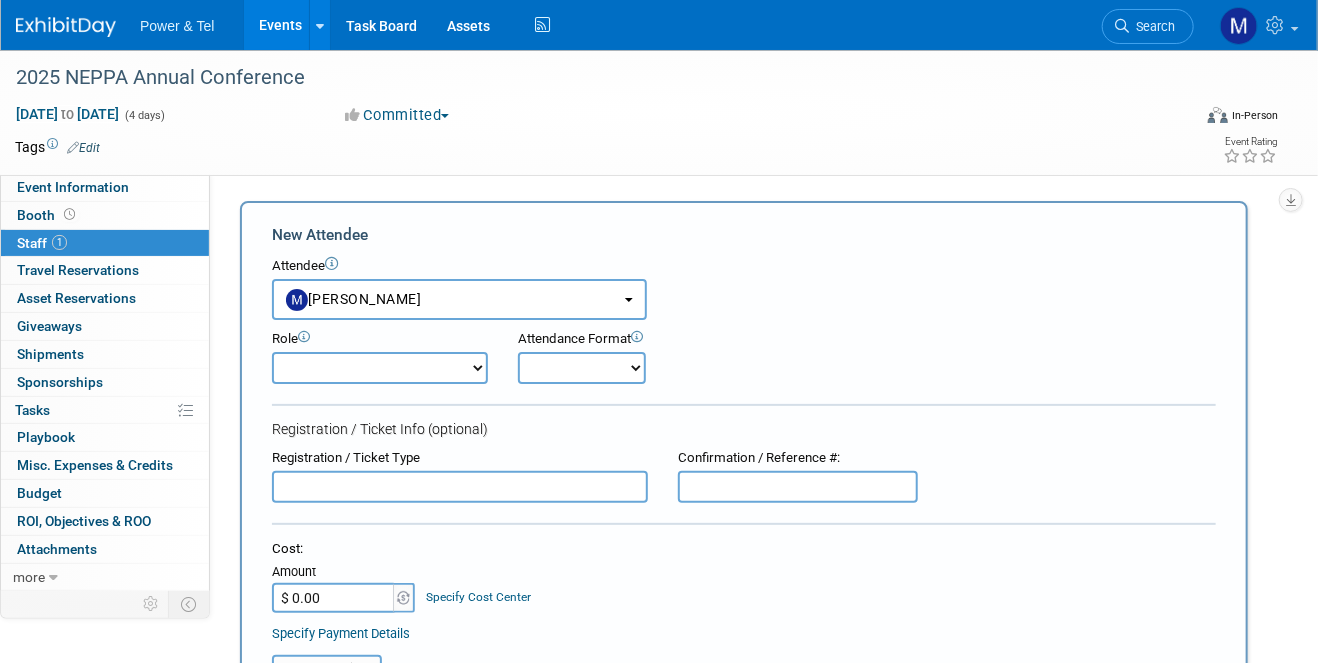 scroll, scrollTop: 300, scrollLeft: 0, axis: vertical 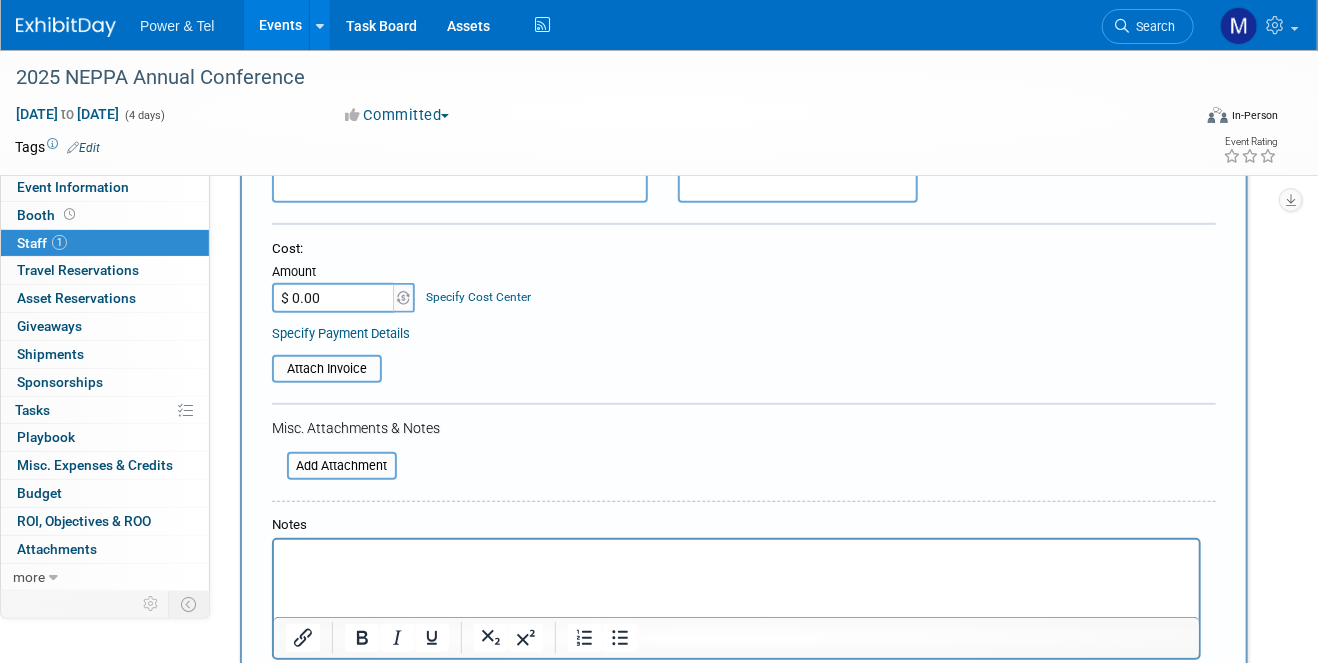 click at bounding box center [735, 554] 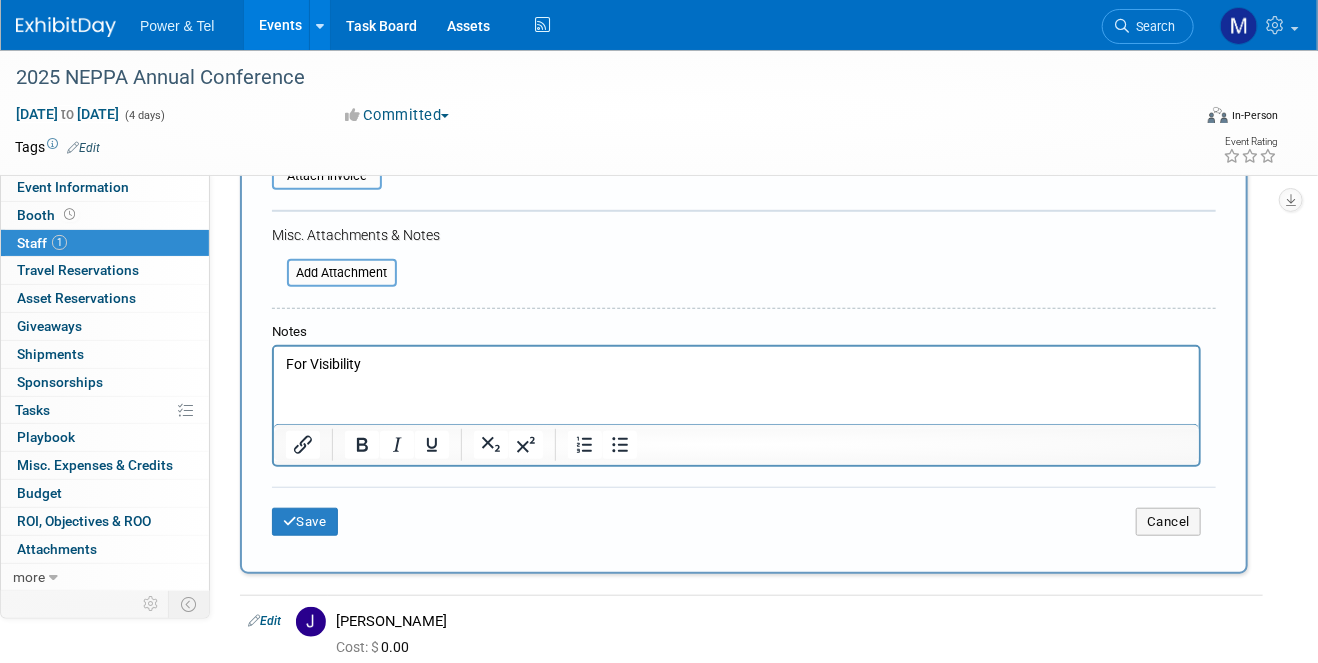 scroll, scrollTop: 729, scrollLeft: 0, axis: vertical 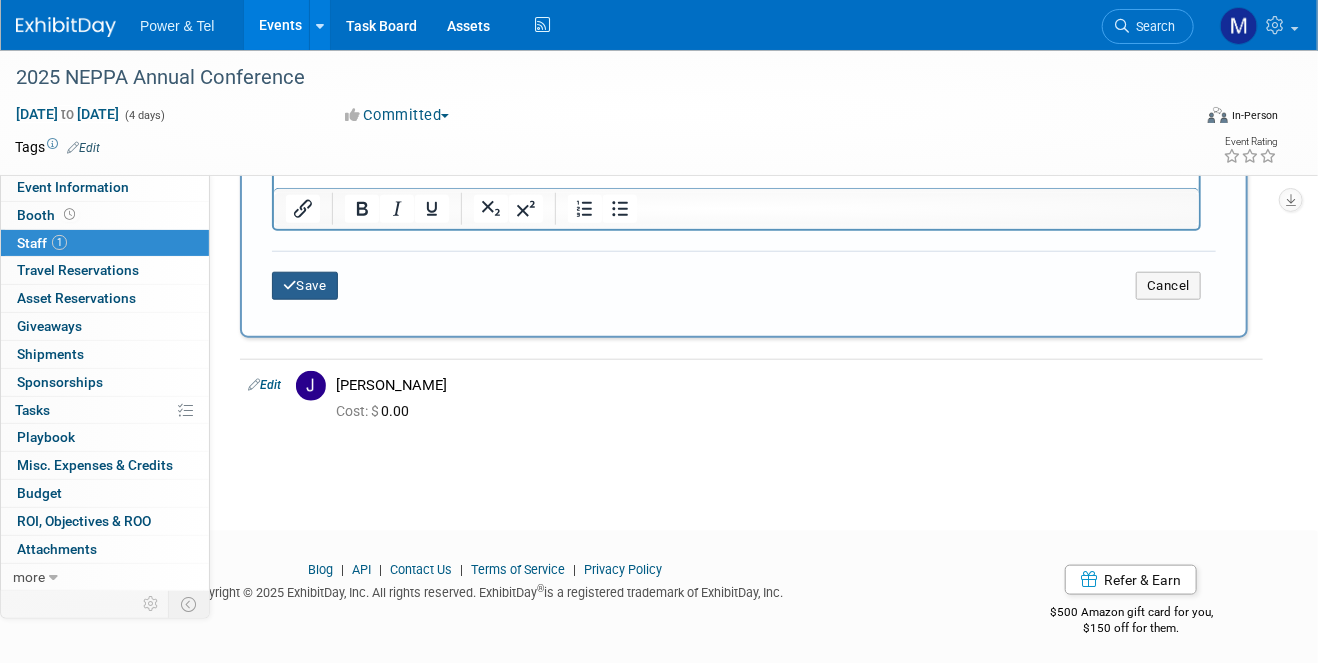 click on "Save" at bounding box center (305, 286) 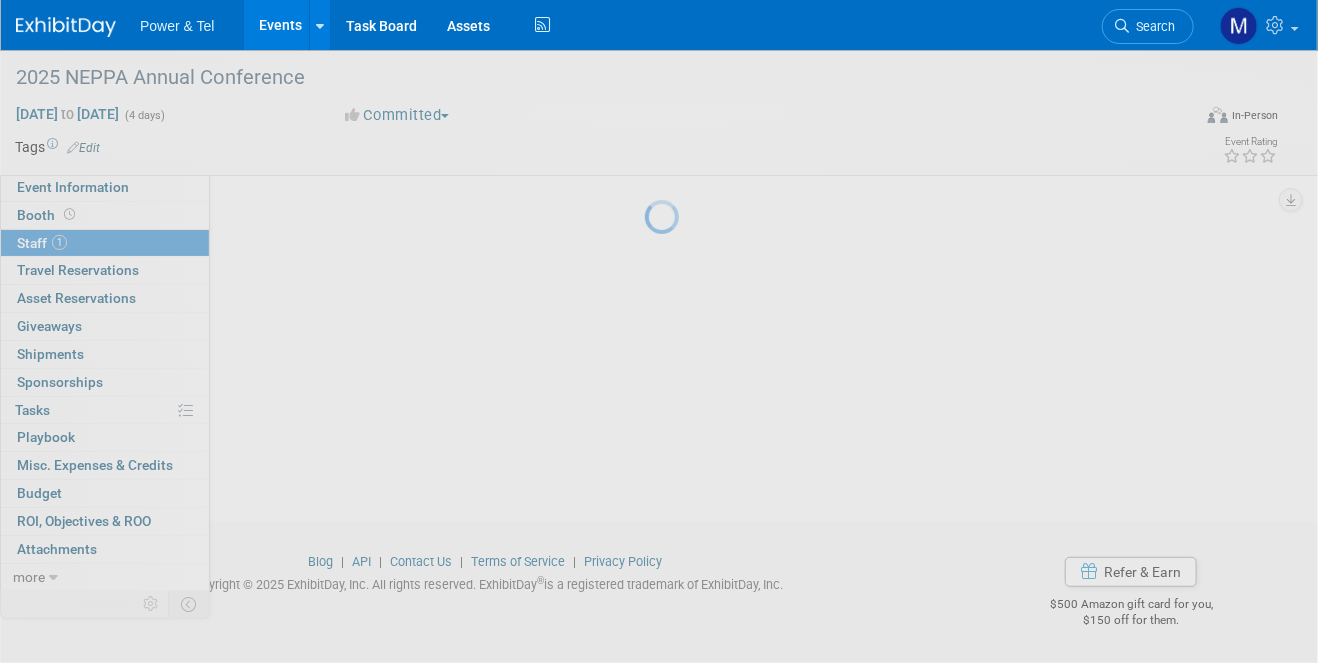 scroll, scrollTop: 141, scrollLeft: 0, axis: vertical 